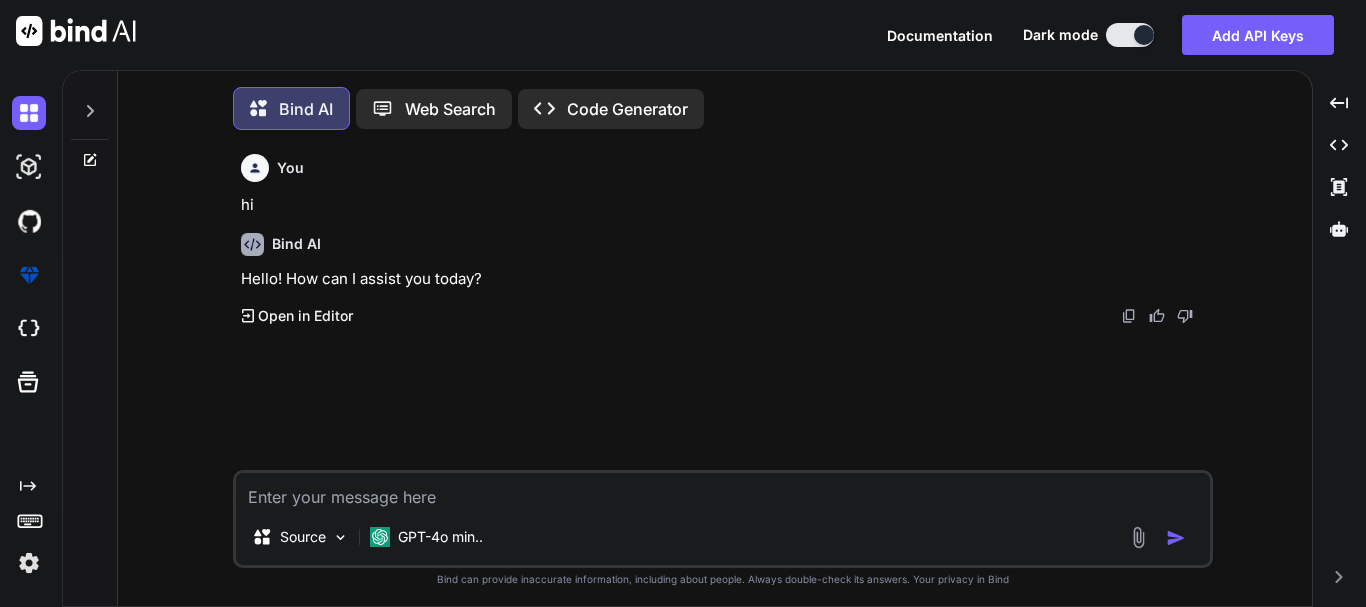 scroll, scrollTop: 0, scrollLeft: 0, axis: both 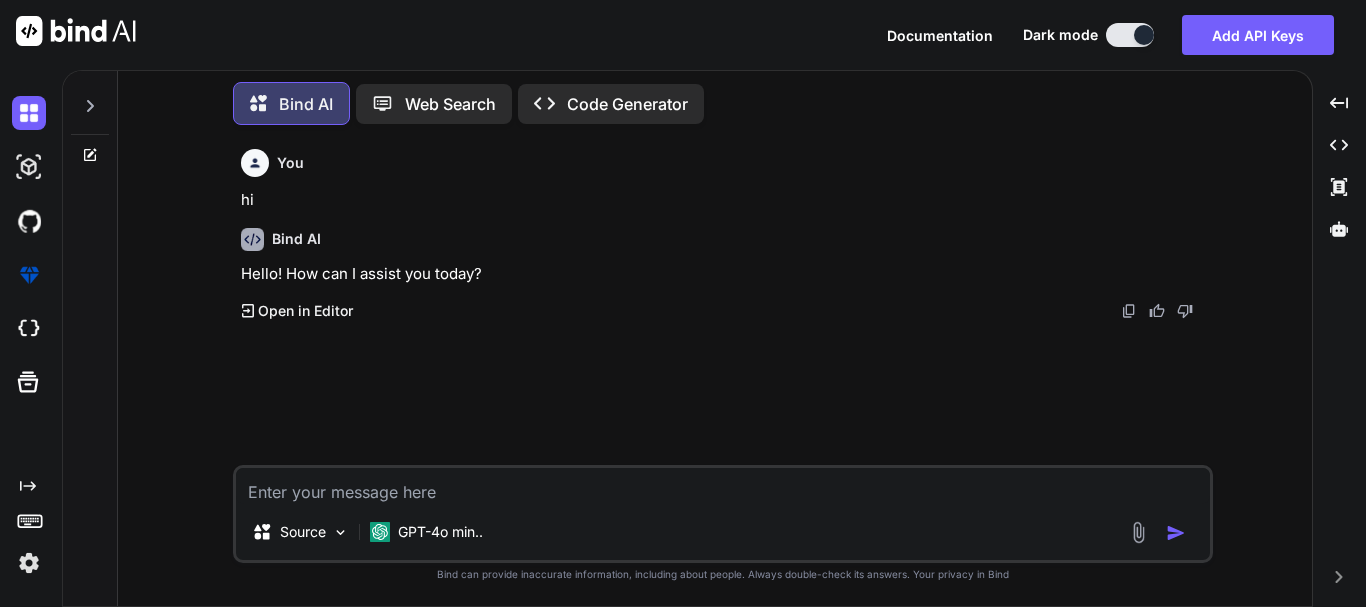 type on "Write test cases on below mentioned modules which covers test case description which starts with ‘To verify’ text and expected result which contains ‘should’ keyword.
Implementation of EMV Contact transaction methods and running the EMV Contact test cases using these methods.
Implementation of Swipe, EMV Contact, EMV Contactless transactions methods and running the Void, Reversal and Tokenization transactions using these methods.
Implementation of Swipe transactions methods and running the Void, Reversal and Tokenization transactions using these methods.
Implementation of Swipe transactions methods such as GetStringForVoidAndReversal, DecryptStringForVoid and DecryptStringForFleet for NWS Payment API.
Implementation of Swipe, EMV Contact, EMV Contactless transactions methods and running the EMVContact and EMVContactless transactions using these methods.
Do not write duplicate and write minimum 300 test cases covering all scenarios for above modules." 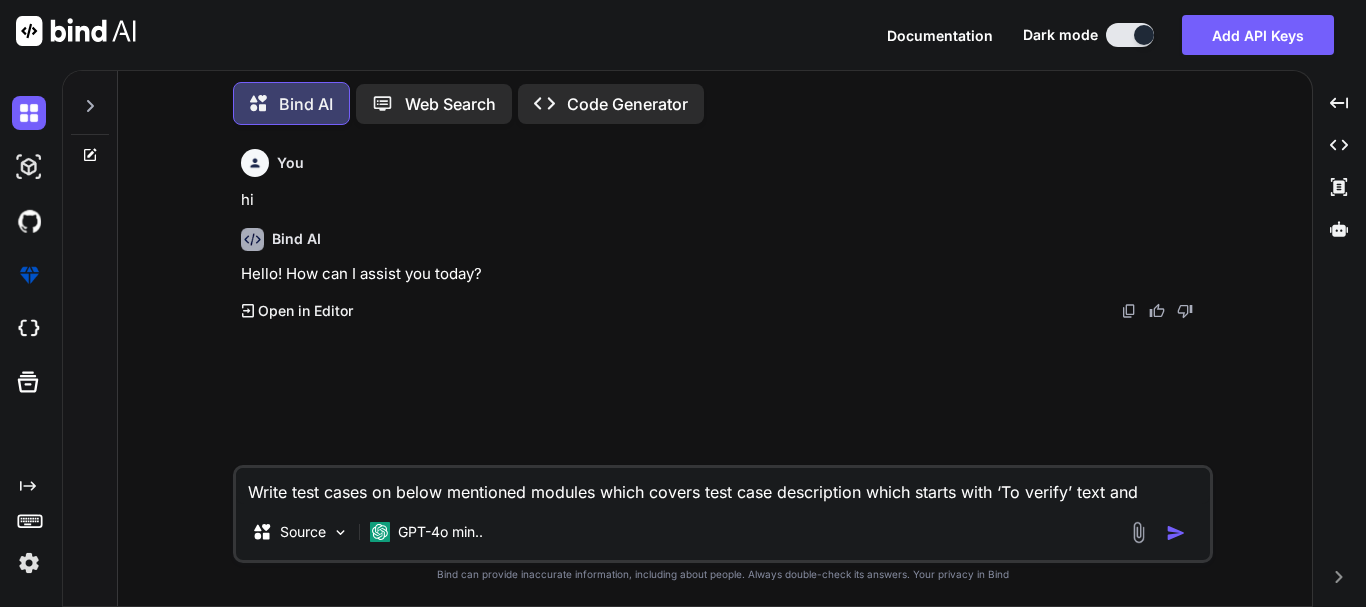 scroll, scrollTop: 122, scrollLeft: 0, axis: vertical 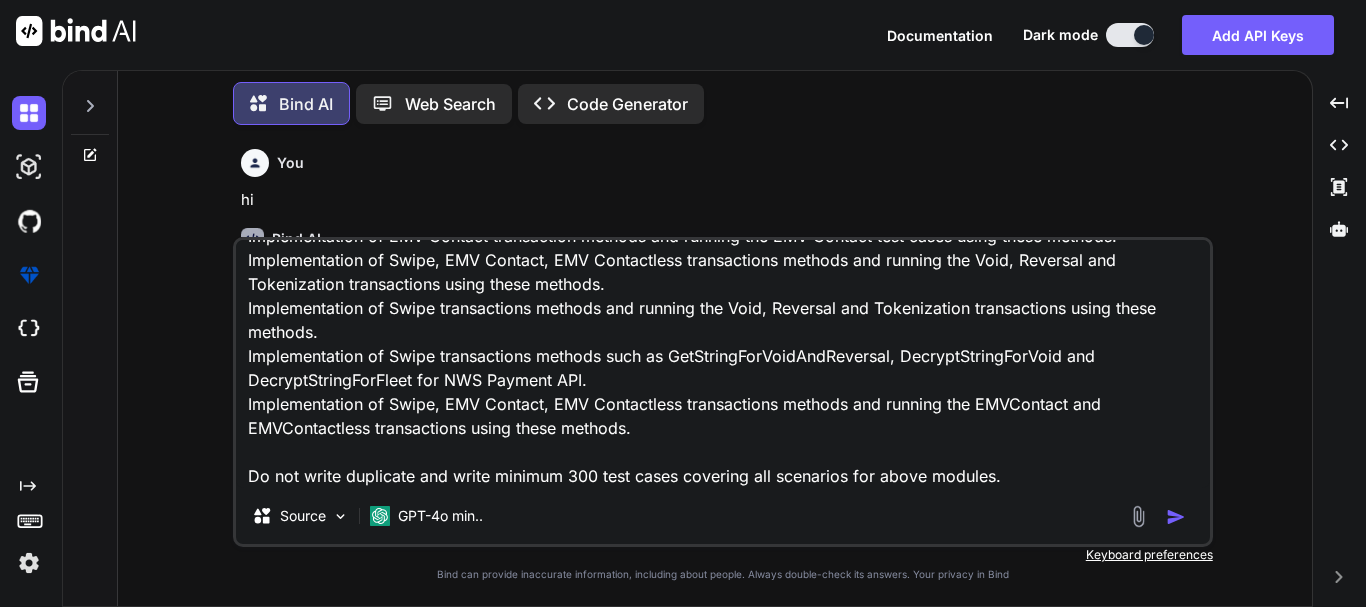 type on "Write test cases on below mentioned modules which covers test case description which starts with ‘To verify’ text and expected result which contains ‘should’ keyword.
Implementation of EMV Contact transaction methods and running the EMV Contact test cases using these methods.
Implementation of Swipe, EMV Contact, EMV Contactless transactions methods and running the Void, Reversal and Tokenization transactions using these methods.
Implementation of Swipe transactions methods and running the Void, Reversal and Tokenization transactions using these methods.
Implementation of Swipe transactions methods such as GetStringForVoidAndReversal, DecryptStringForVoid and DecryptStringForFleet for NWS Payment API.
Implementation of Swipe, EMV Contact, EMV Contactless transactions methods and running the EMVContact and EMVContactless transactions using these methods.
Do not write duplicate and write minimum 300 test cases covering all scenarios for above modules." 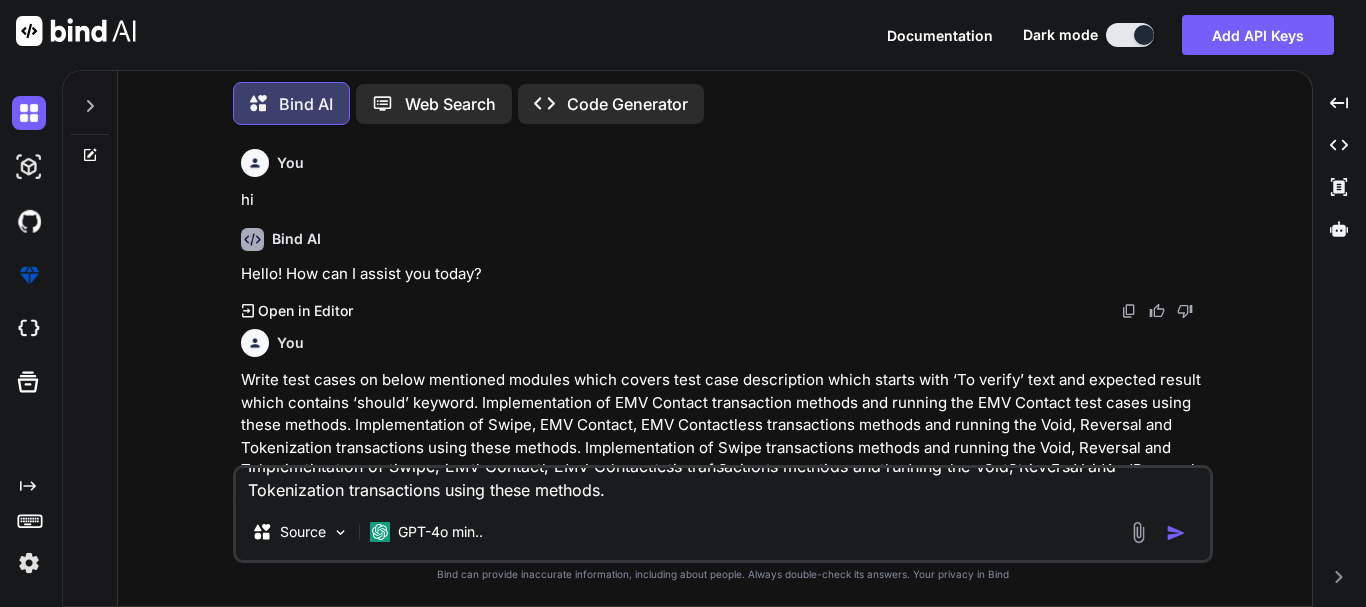 scroll, scrollTop: 0, scrollLeft: 0, axis: both 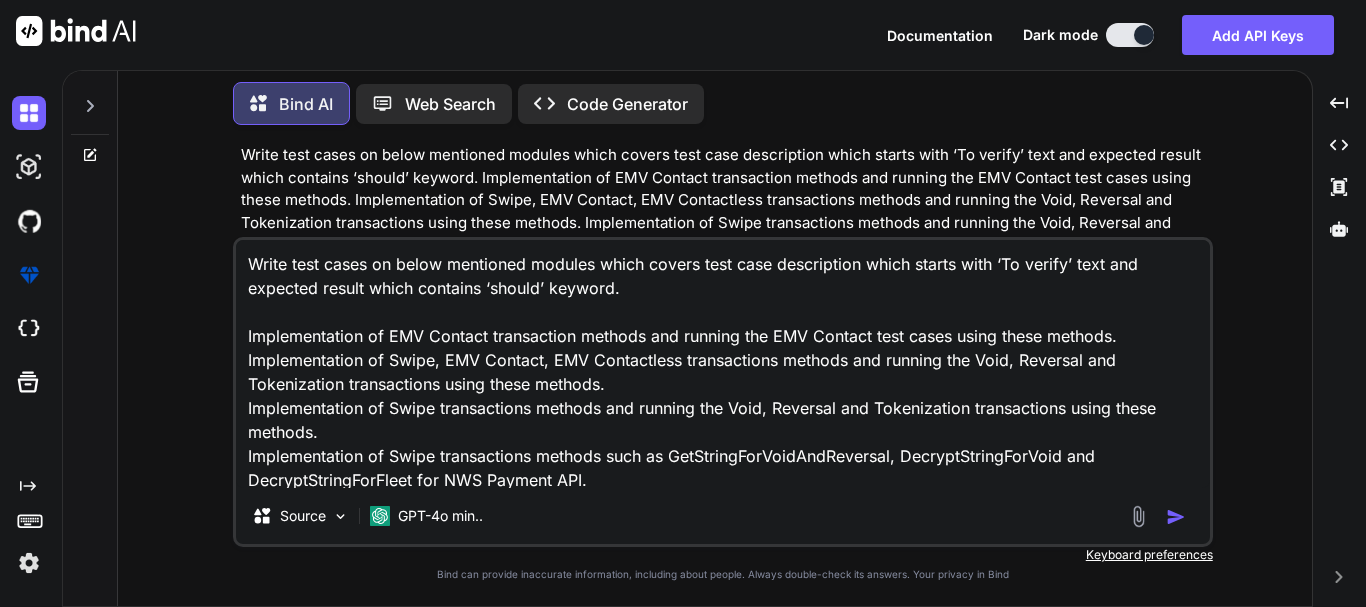 click on "Created with Pixso." 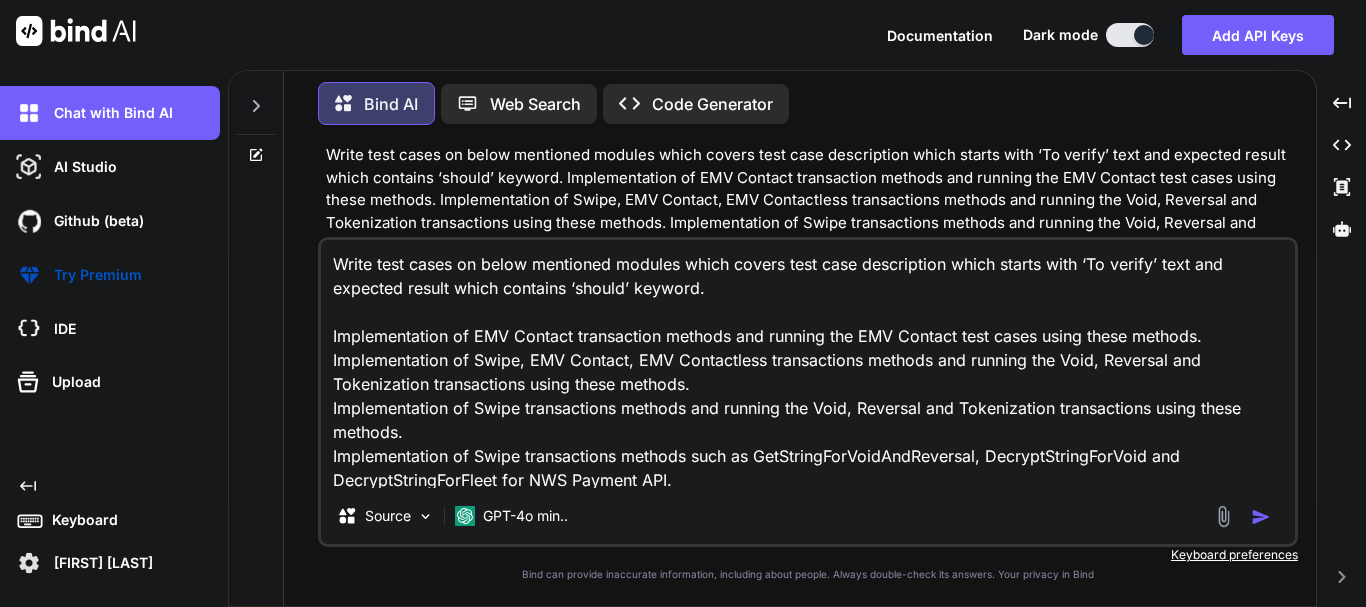 click at bounding box center [29, 563] 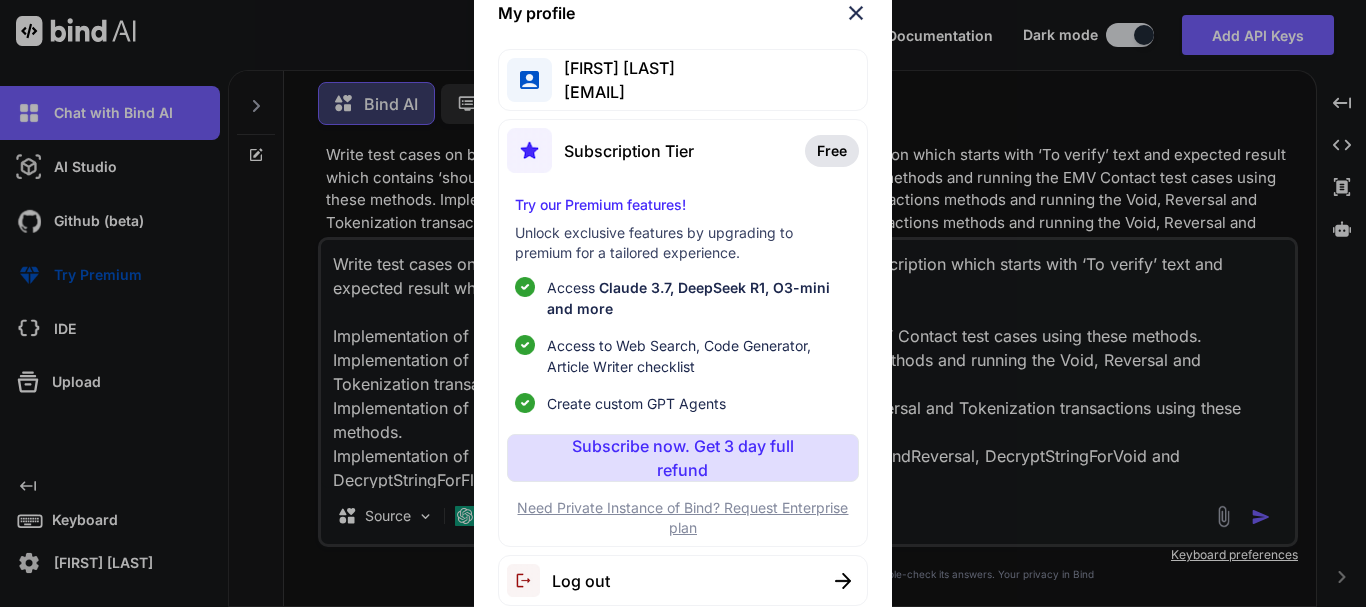click on "Log out" at bounding box center [581, 581] 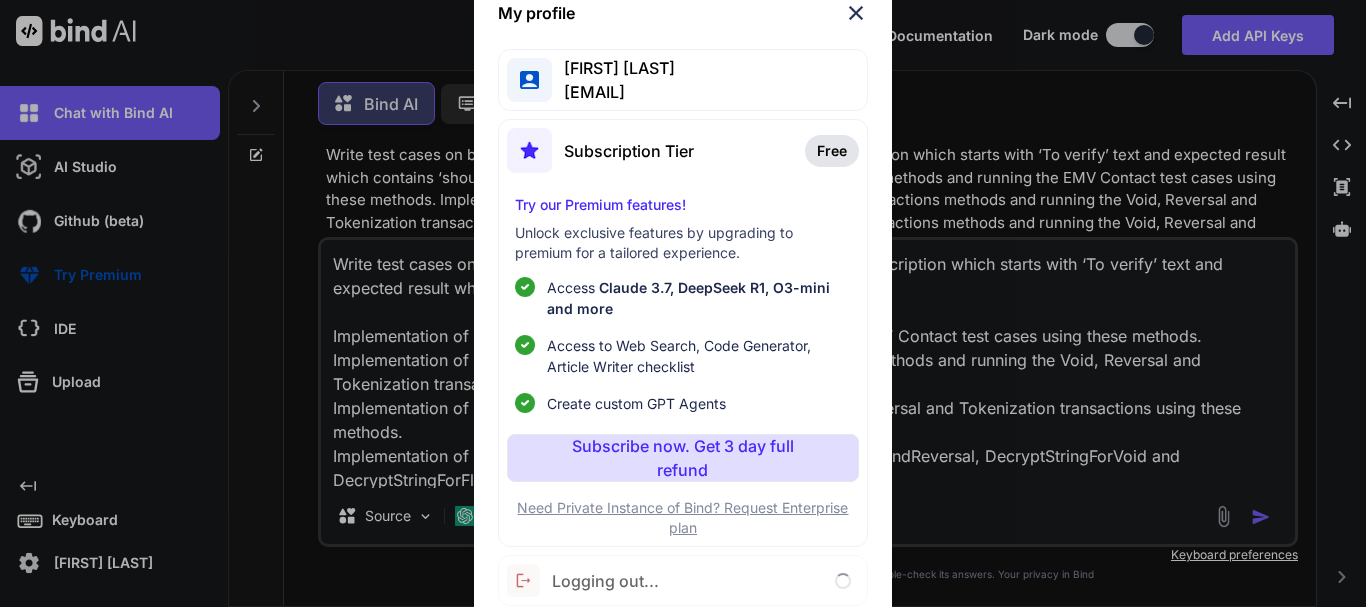 type on "x" 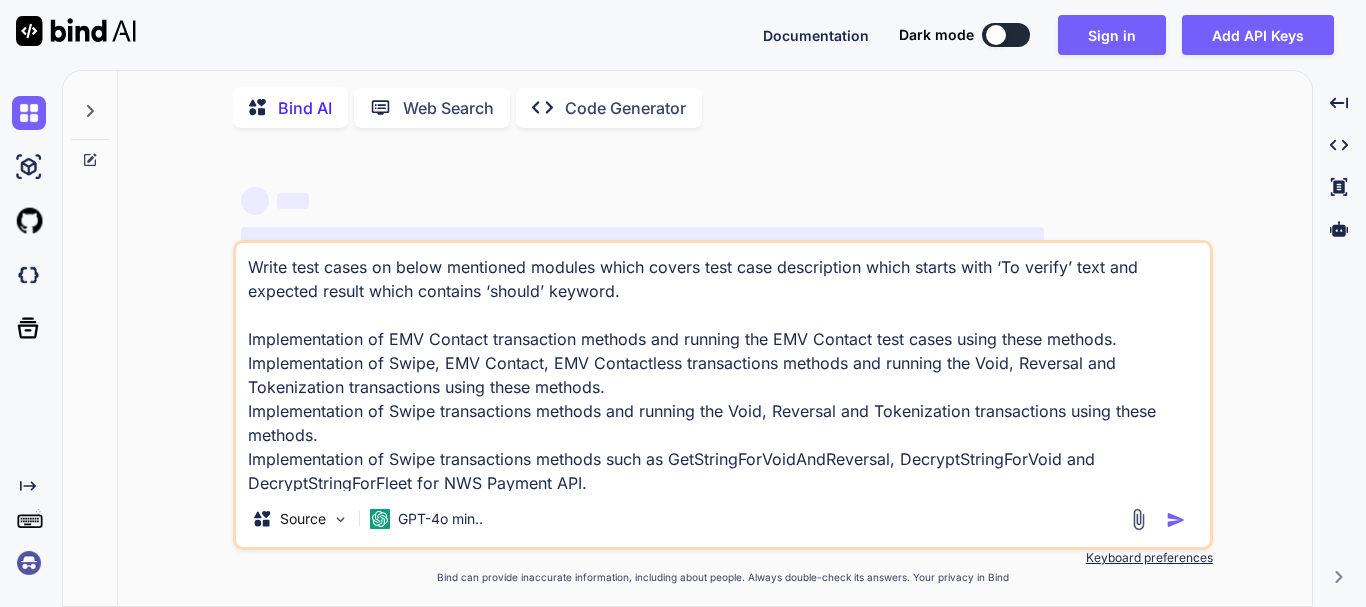 scroll, scrollTop: 0, scrollLeft: 0, axis: both 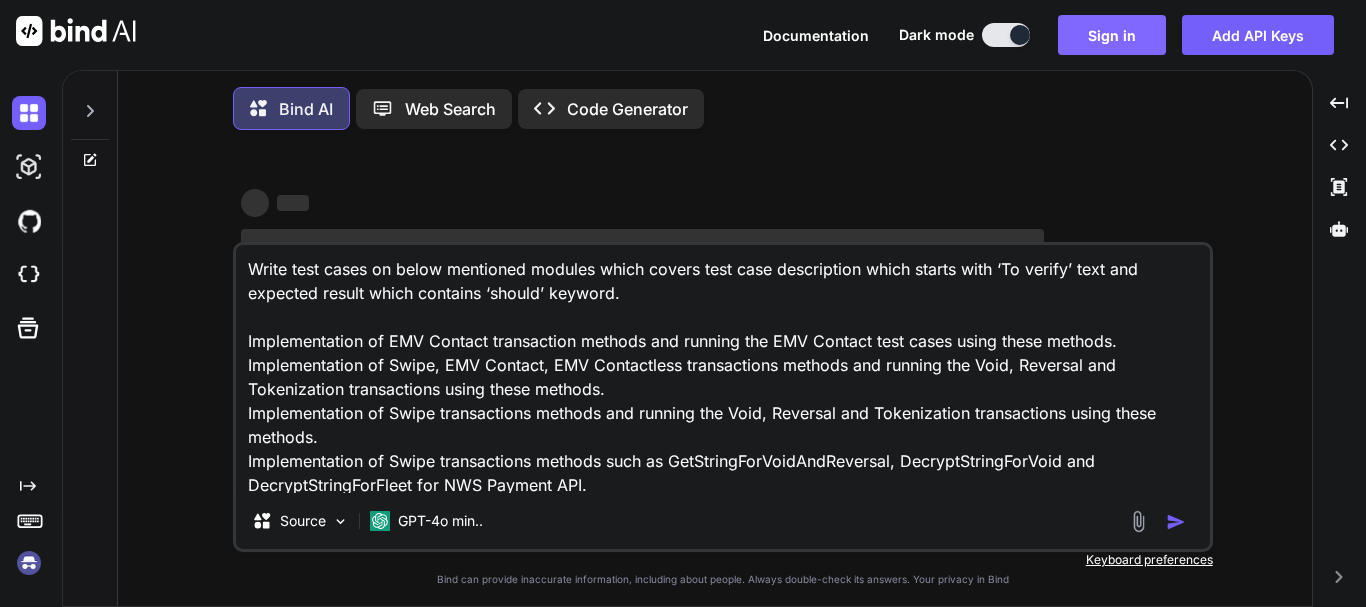 click on "Sign in" at bounding box center (1112, 35) 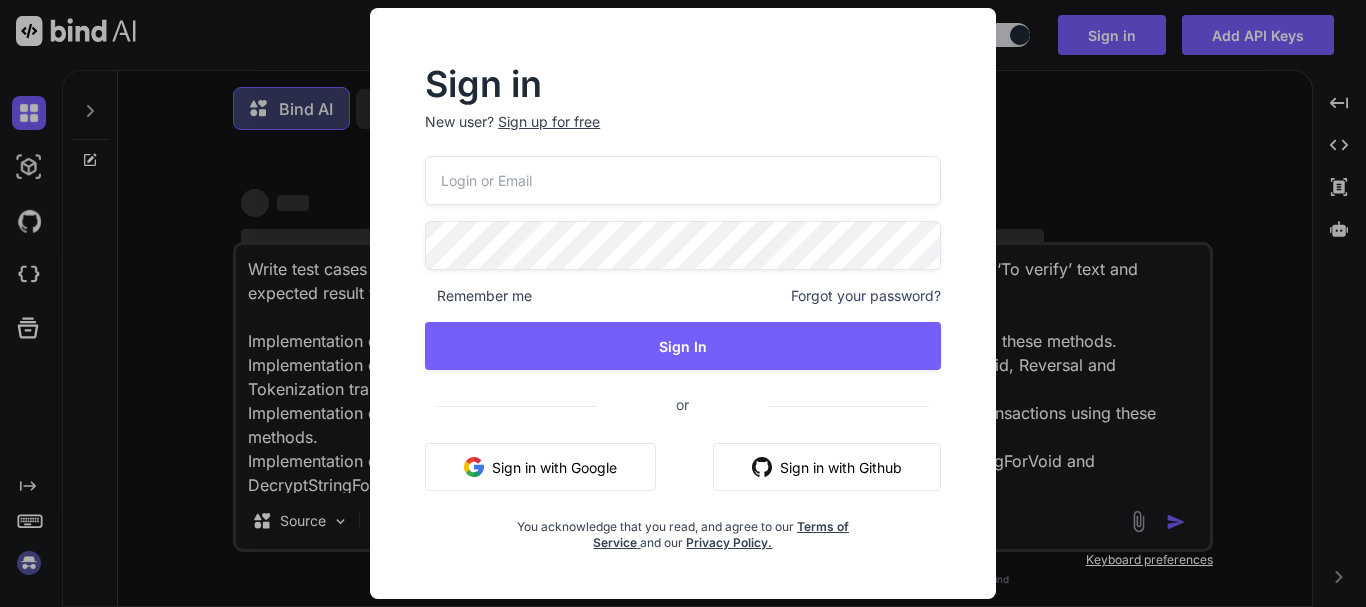 type on "x" 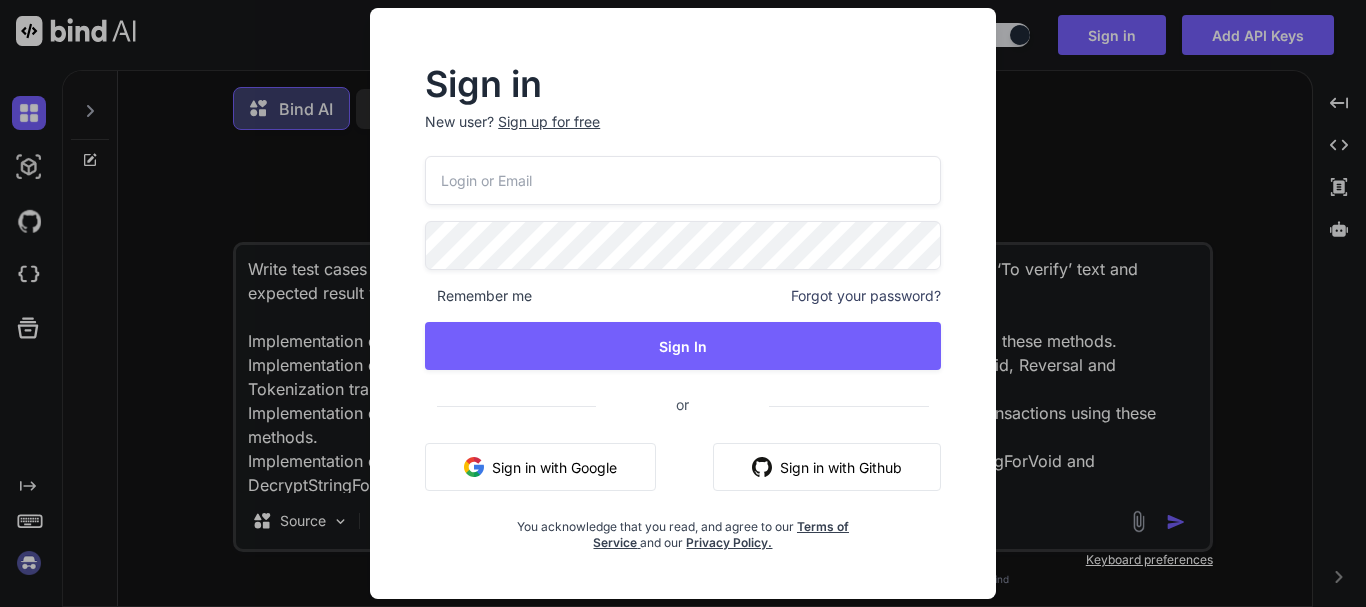 click at bounding box center (683, 180) 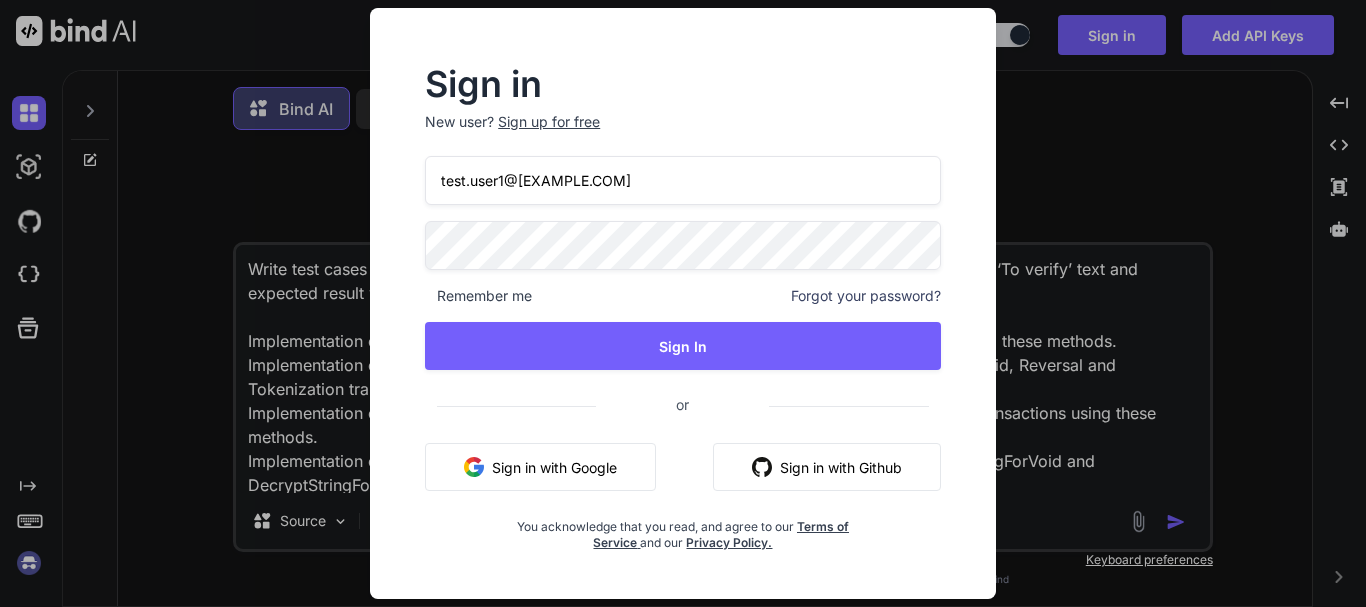 type on "test.user1@[EXAMPLE.COM]" 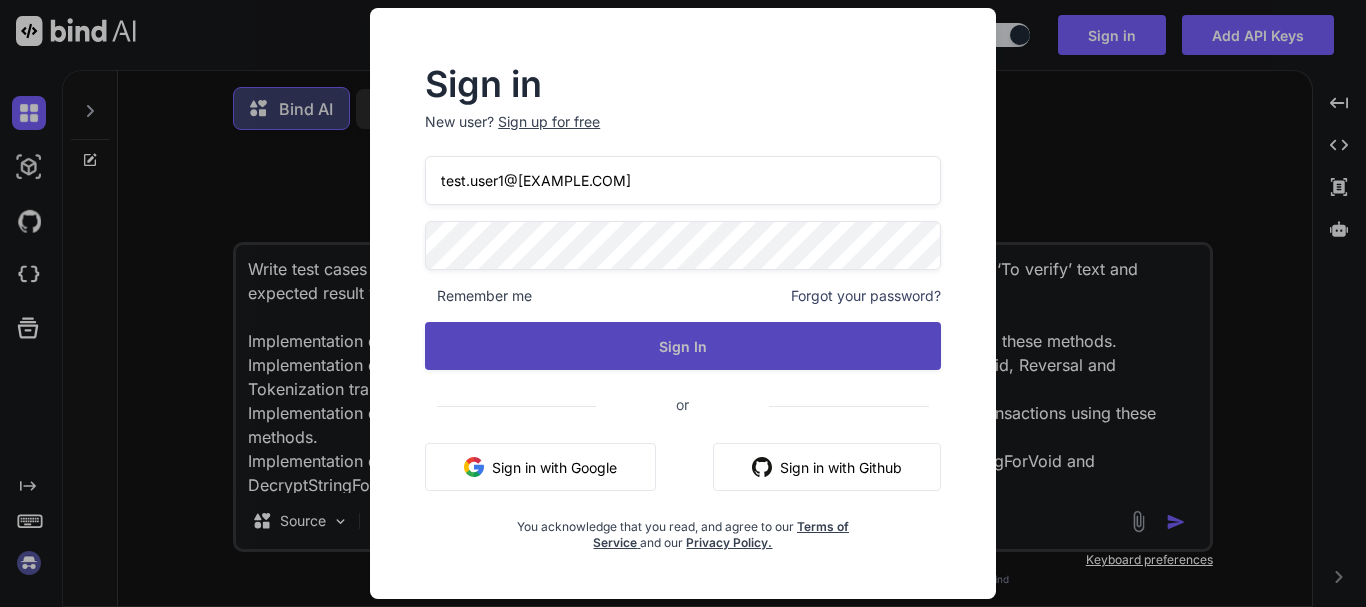 click on "Sign In" at bounding box center (683, 346) 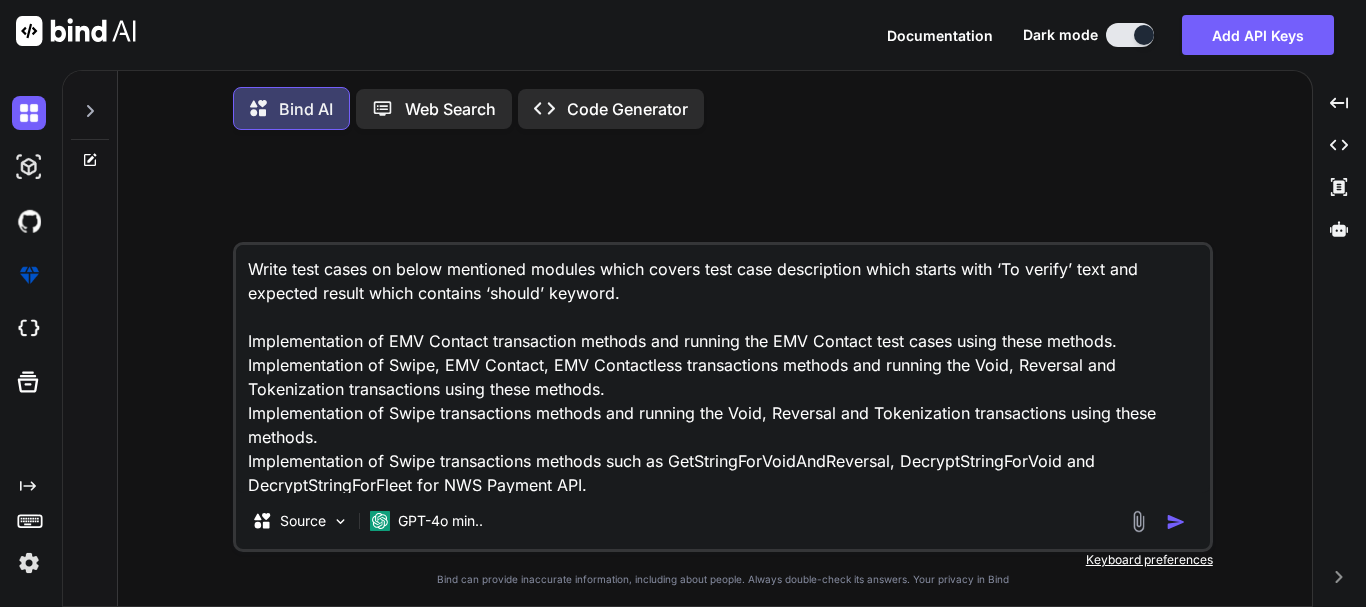 click at bounding box center [1176, 522] 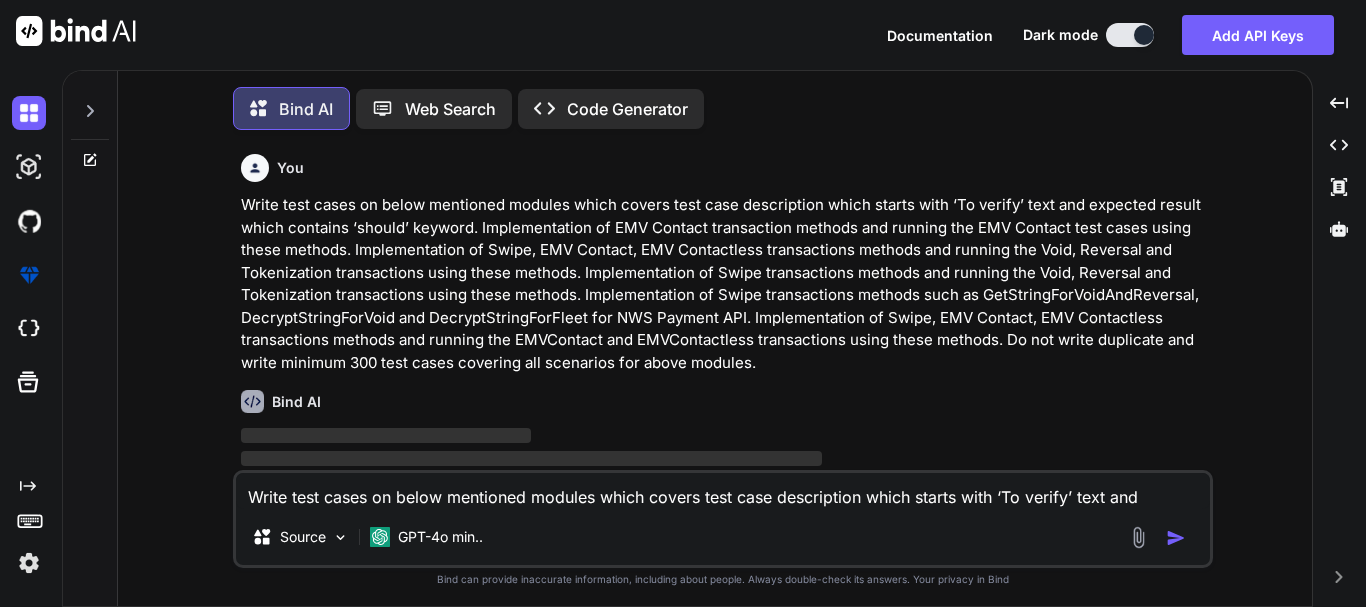 scroll, scrollTop: 10, scrollLeft: 0, axis: vertical 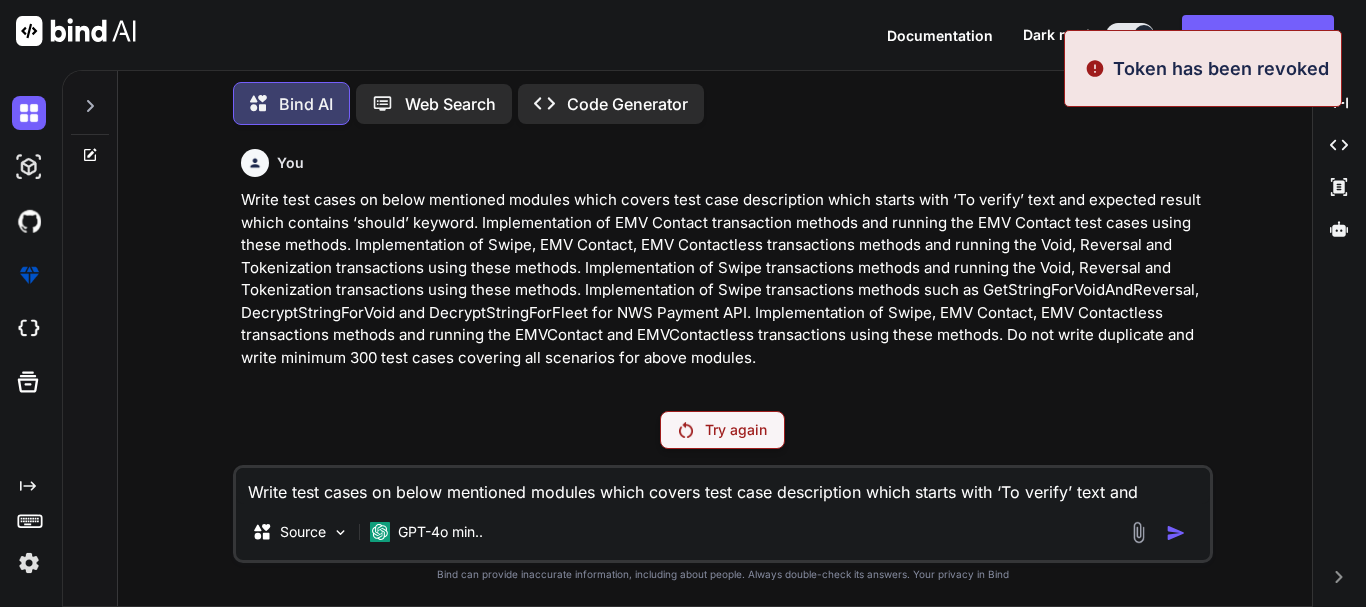 click at bounding box center [686, 430] 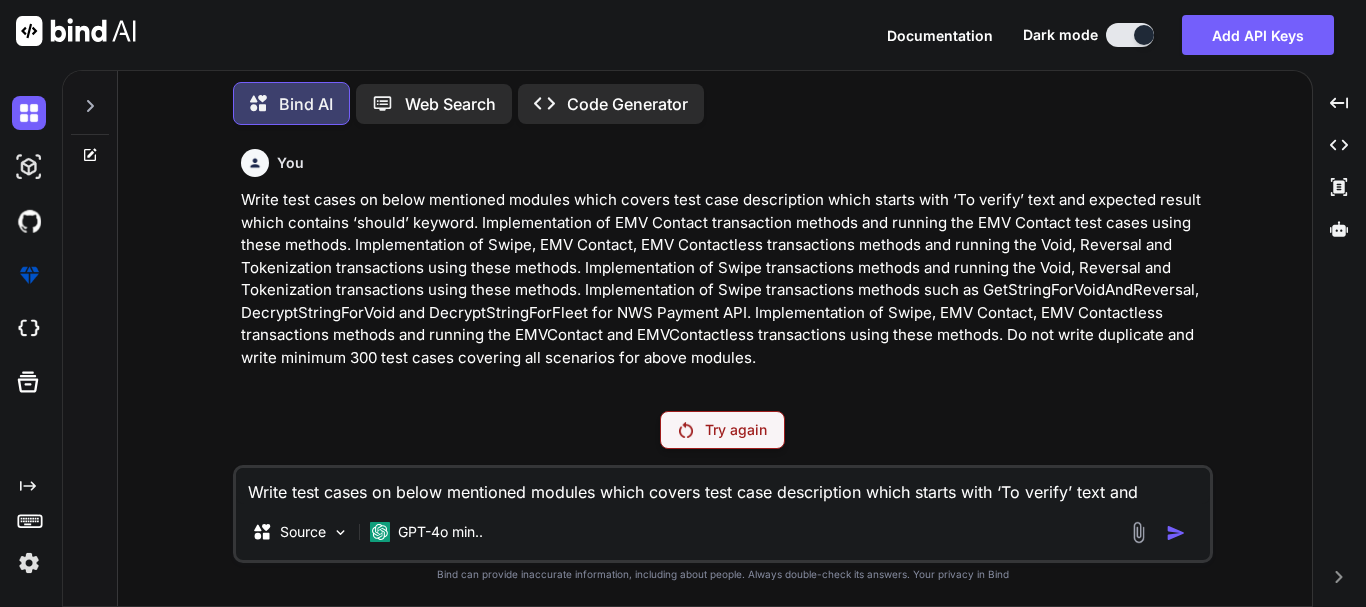 click at bounding box center [686, 430] 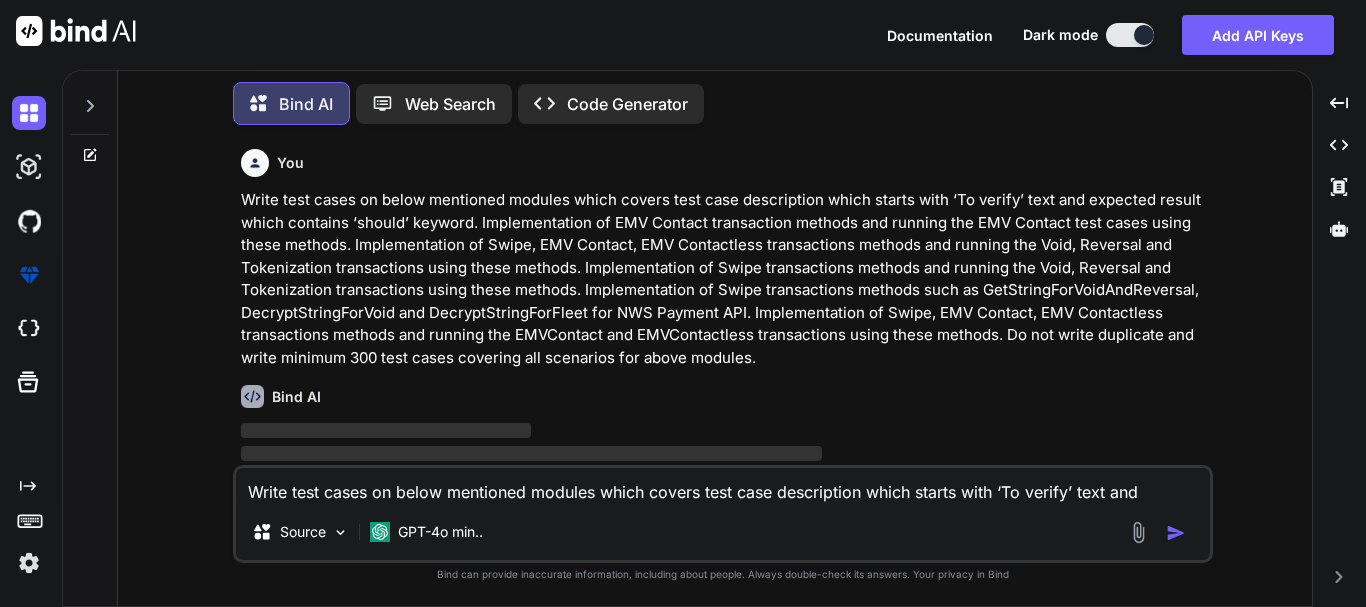 type on "x" 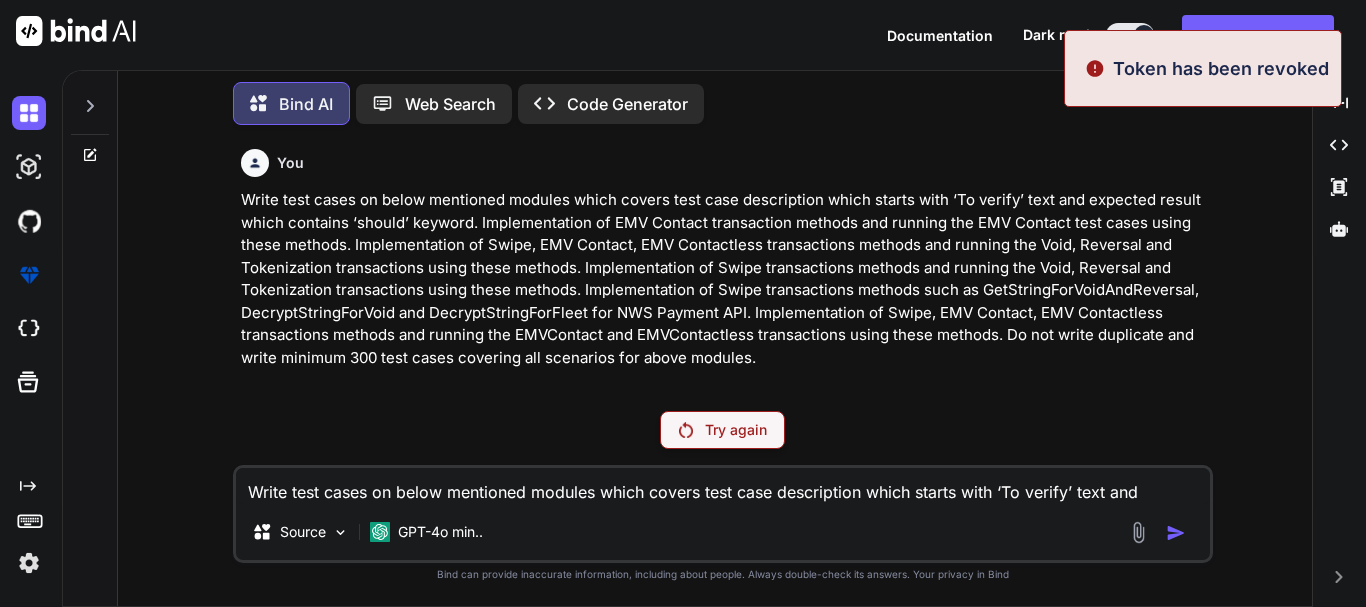 click on "Write test cases on below mentioned modules which covers test case description which starts with ‘To verify’ text and expected result which contains ‘should’ keyword.
Implementation of EMV Contact transaction methods and running the EMV Contact test cases using these methods.
Implementation of Swipe, EMV Contact, EMV Contactless transactions methods and running the Void, Reversal and Tokenization transactions using these methods.
Implementation of Swipe transactions methods and running the Void, Reversal and Tokenization transactions using these methods.
Implementation of Swipe transactions methods such as GetStringForVoidAndReversal, DecryptStringForVoid and DecryptStringForFleet for NWS Payment API.
Implementation of Swipe, EMV Contact, EMV Contactless transactions methods and running the EMVContact and EMVContactless transactions using these methods.
Do not write duplicate and write minimum 300 test cases covering all scenarios for above modules. Source   GPT-4o min.." at bounding box center [723, 514] 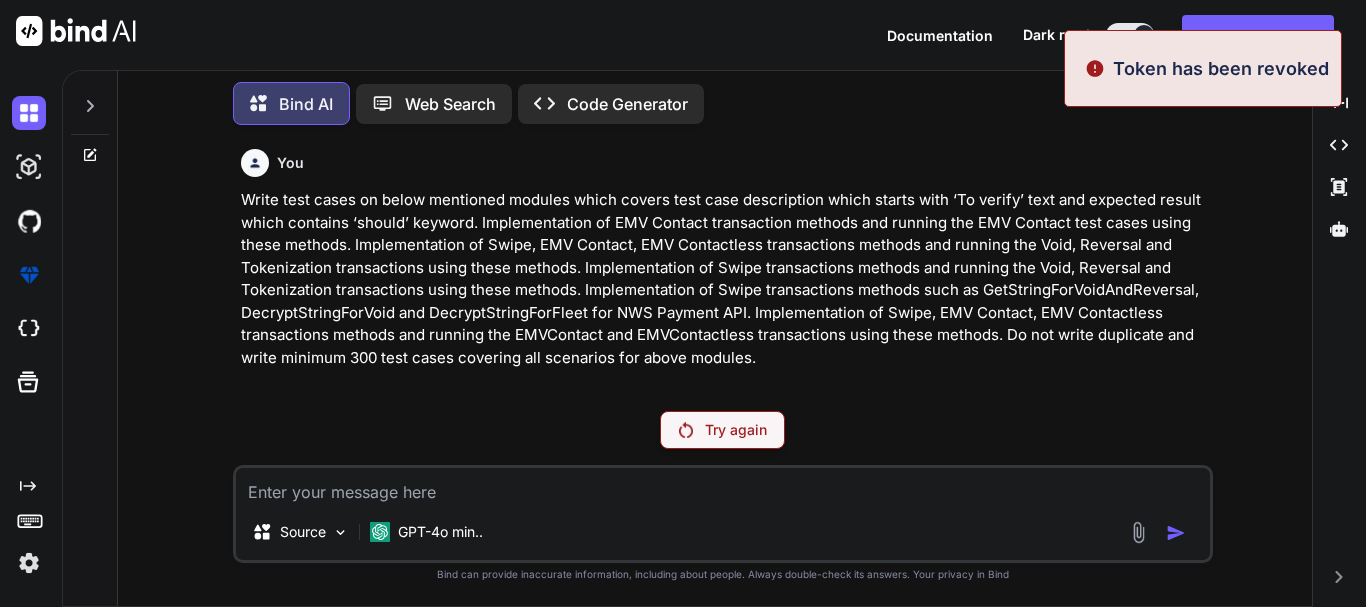 type on "j" 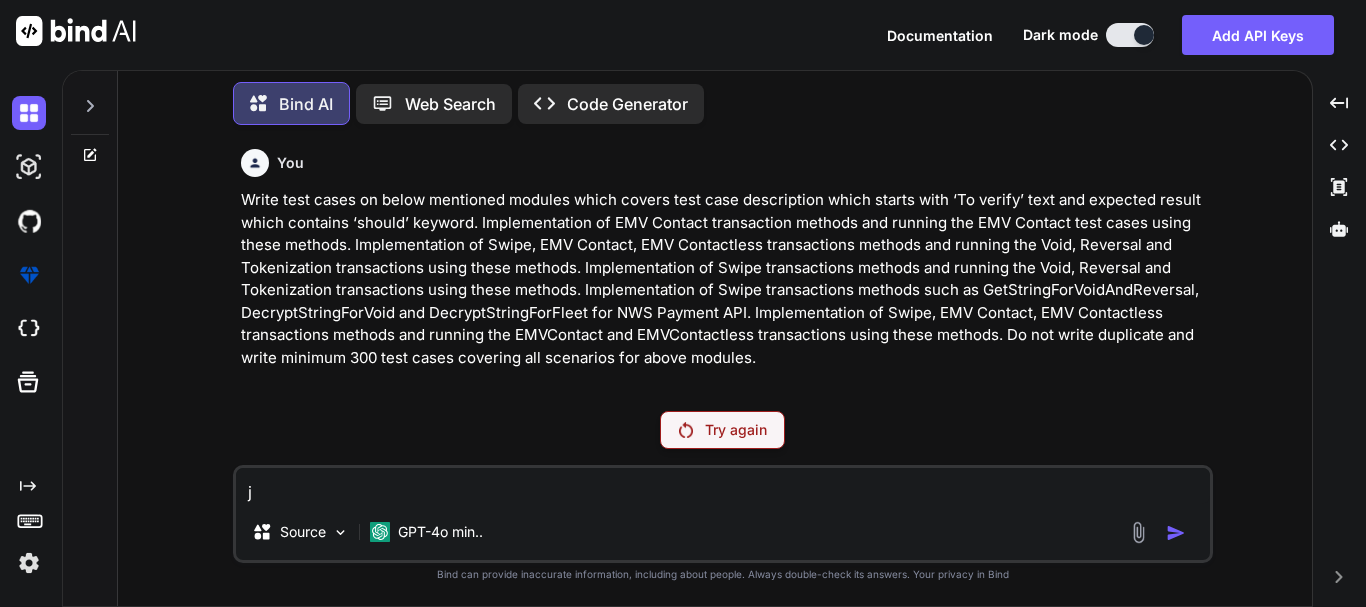 type 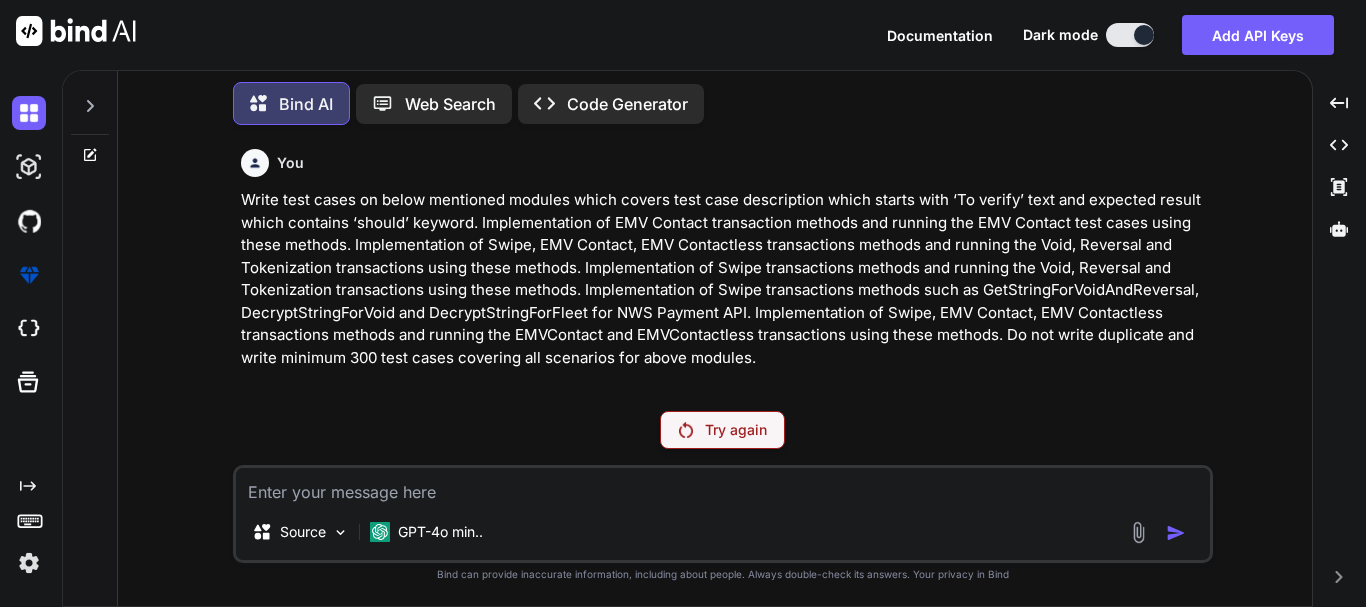type on "h" 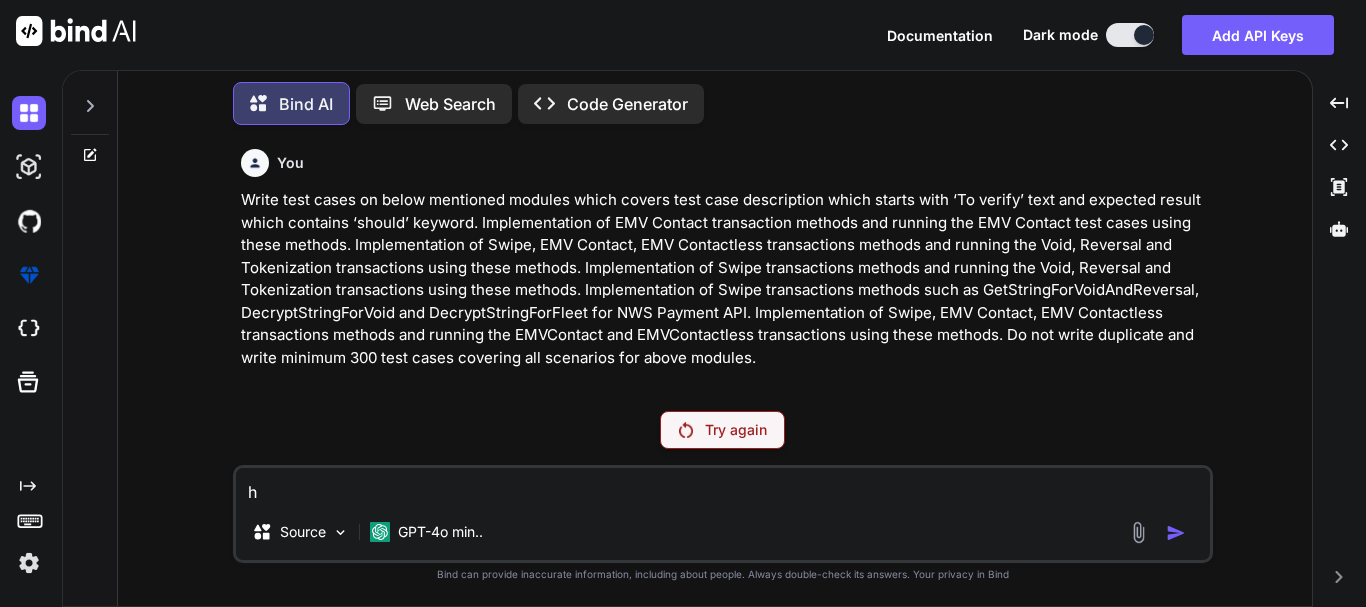 type on "hi" 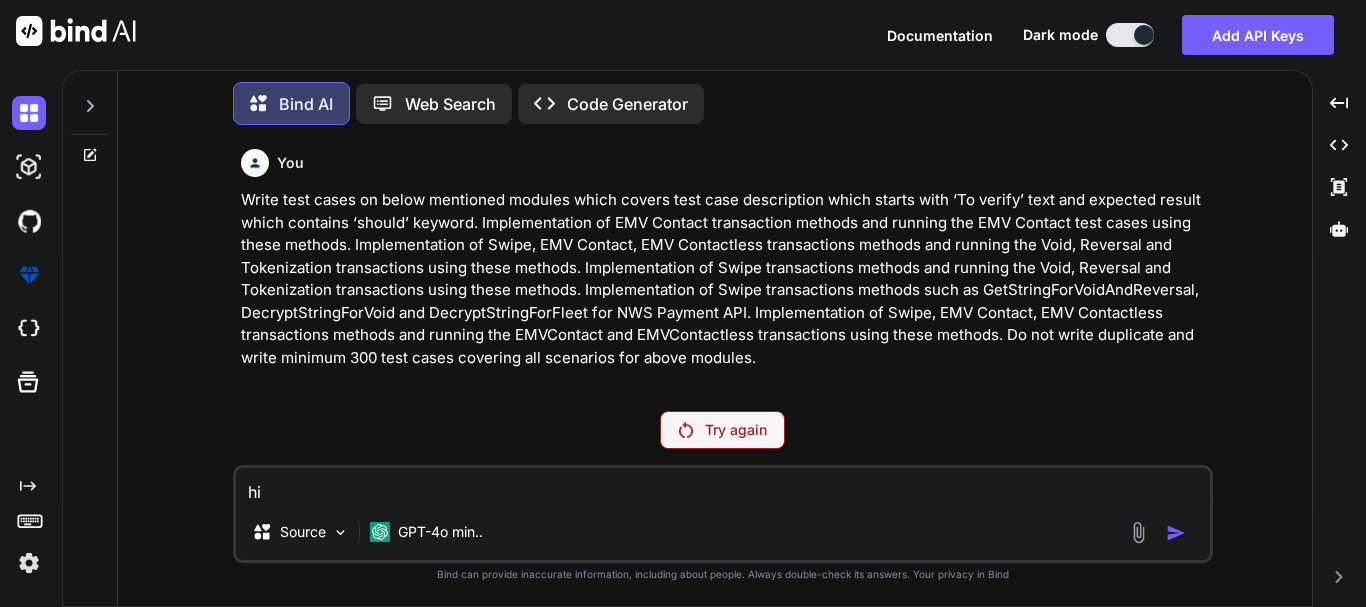 type on "hi" 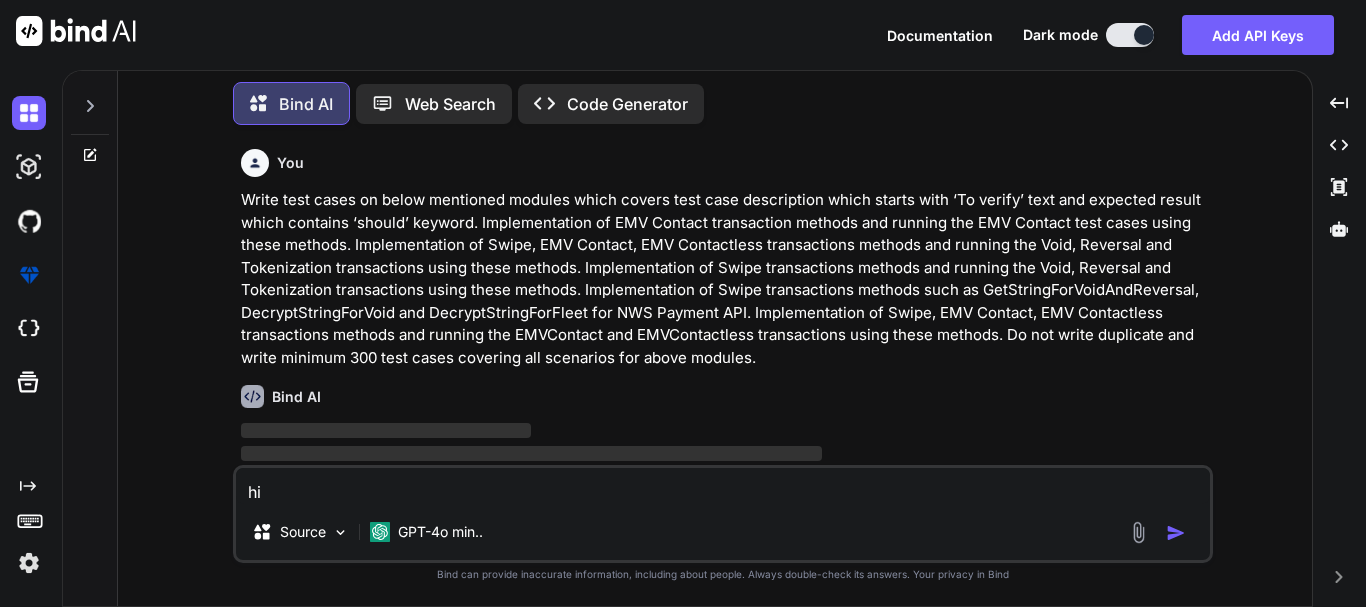type on "x" 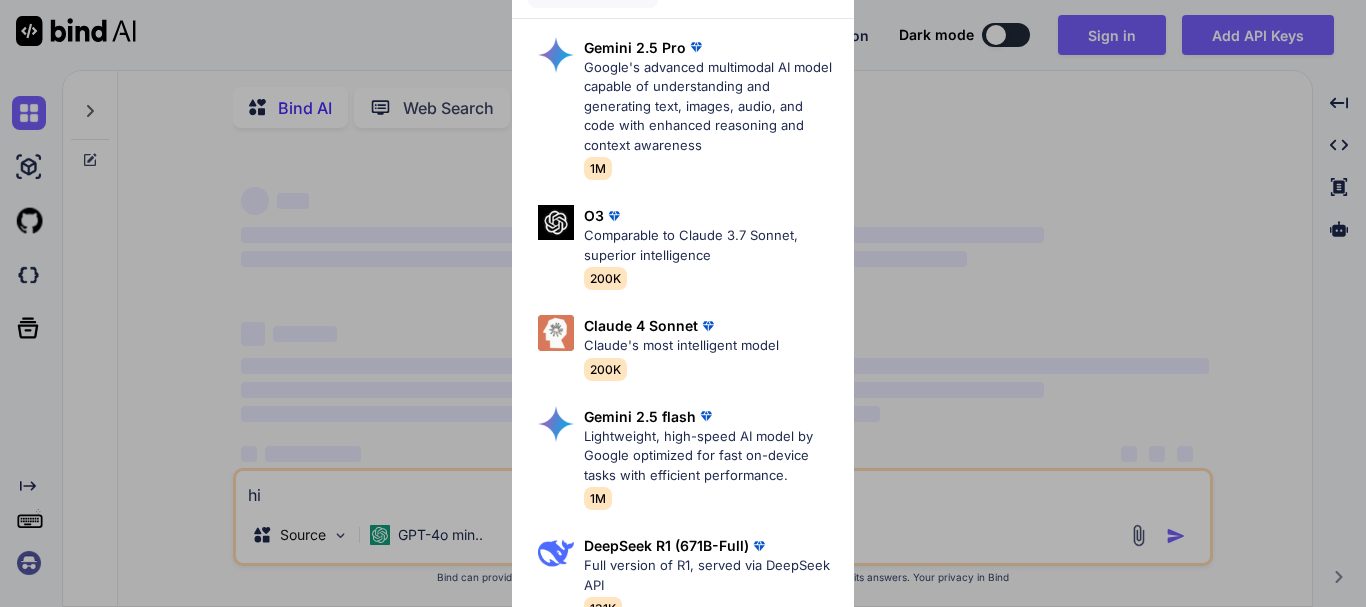 scroll, scrollTop: 0, scrollLeft: 0, axis: both 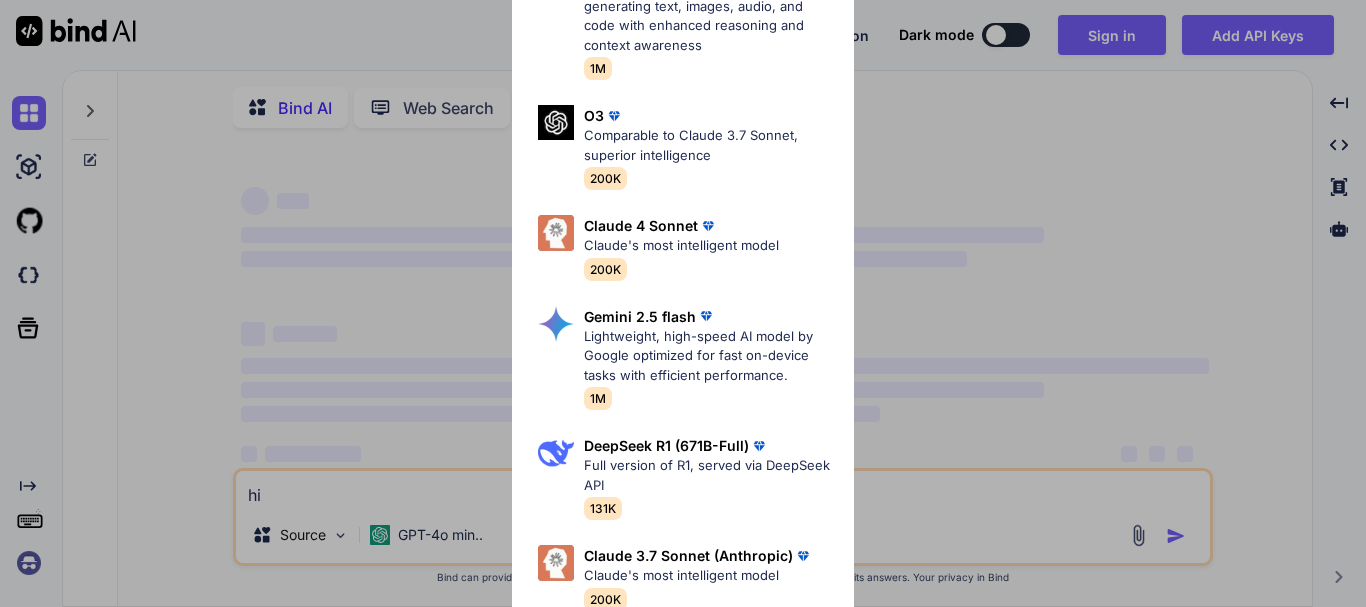 click on "Ultra Models Gemini 2.5 Pro Google's advanced multimodal AI model capable of understanding and generating text, images, audio, and code with enhanced reasoning and context awareness 1M O3 Comparable to Claude 3.7 Sonnet, superior intelligence 200K Claude 4 Sonnet Claude's most intelligent model 200K Gemini 2.5 flash Lightweight, high-speed AI model by Google optimized for fast on-device tasks with efficient performance. 1M DeepSeek R1 (671B-Full) Full version of R1, served via DeepSeek API 131K Claude 3.7 Sonnet (Anthropic) Claude's most intelligent model 200K O4 mini OpenAI's most advanced reasoning model series 200K DeepSeek R1 (70B-Distill US Hosted) Reasoning at 1000 tokens/second, beats GPT-o1 & Claude 3.5 Sonnet 128k" at bounding box center (683, 303) 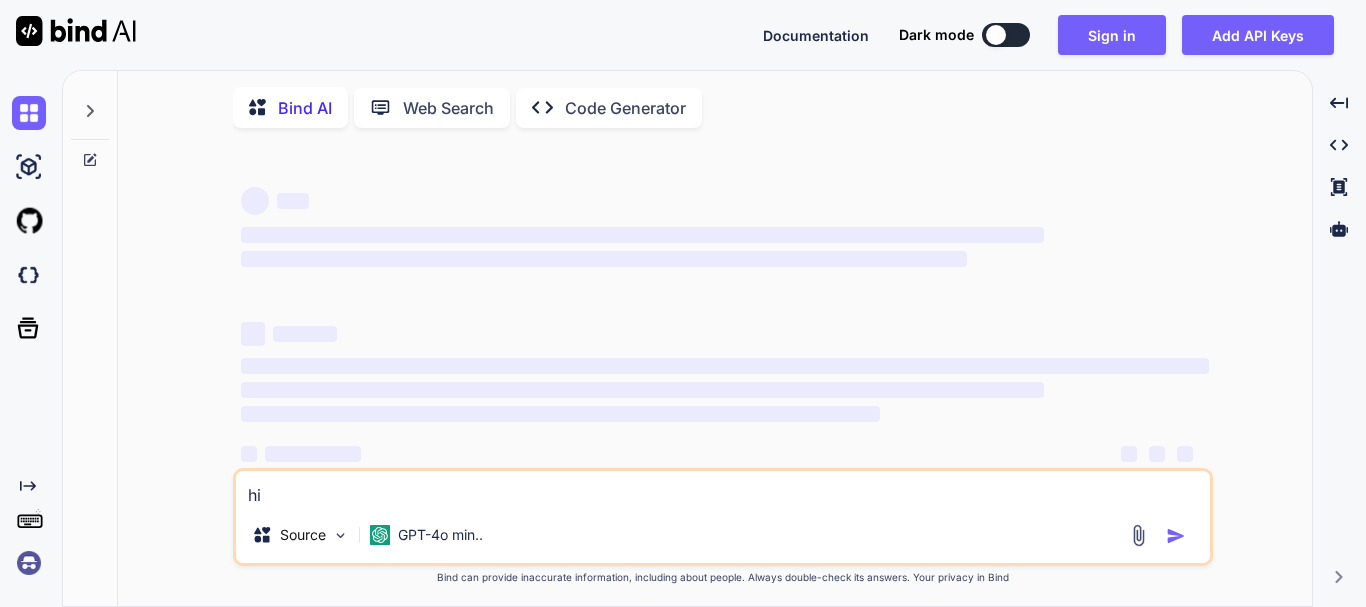click on "Bind AI Web Search Created with Pixso. Code Generator ‌ ‌ ‌ ‌ ‌ ‌ ‌ ‌ ‌ ‌ ‌ ‌ ‌ ‌ hi Source   GPT-4o min.. Created with Bind Always check its answers. Privacy  in Bind Bind can provide inaccurate information, including about people. Always double-check its answers. Your privacy in Bind" at bounding box center [715, 344] 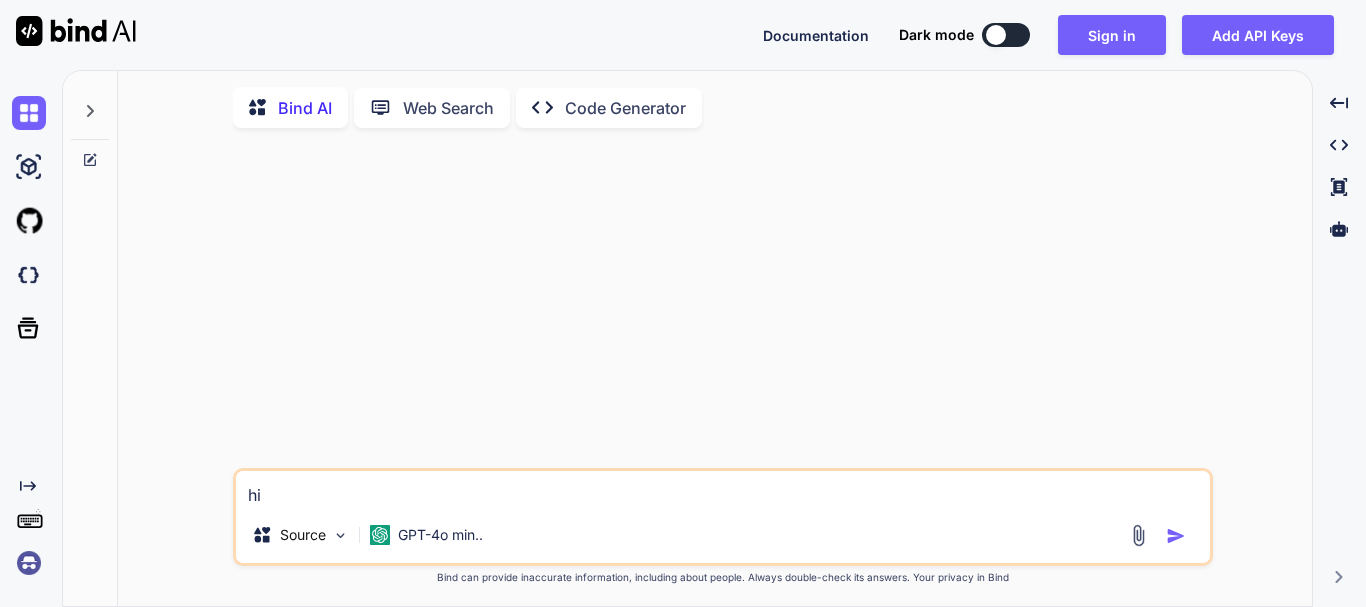 click on "Dark mode" at bounding box center (936, 35) 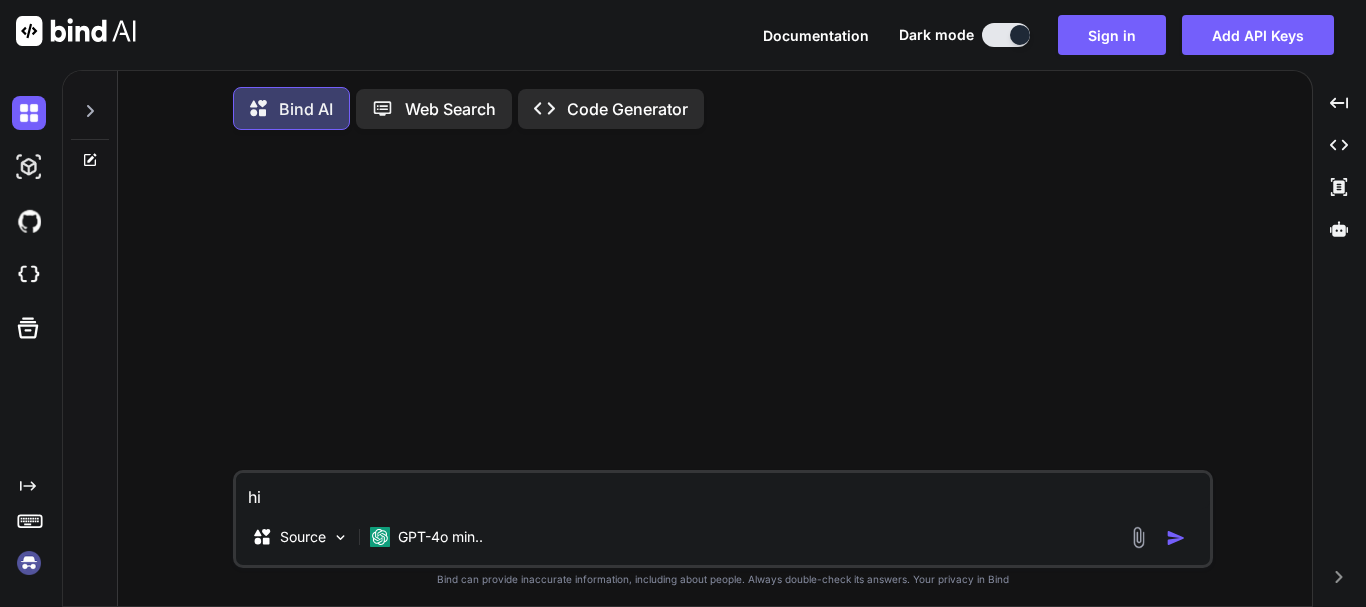 click on "hi" at bounding box center [723, 491] 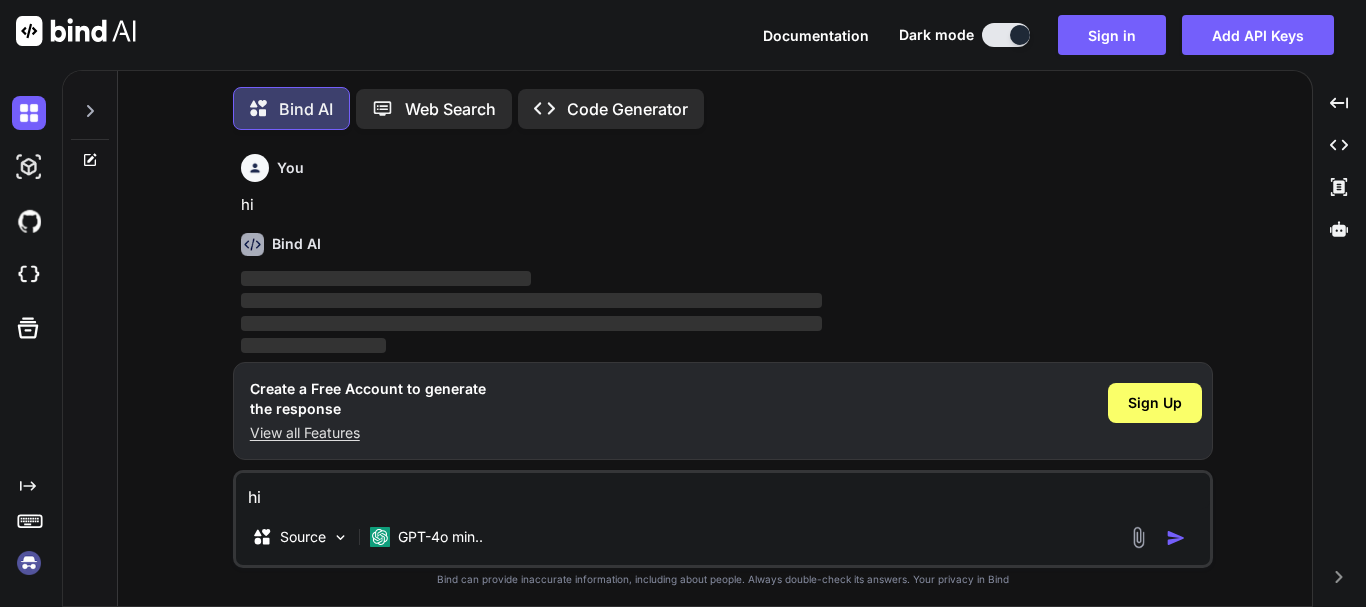 scroll, scrollTop: 10, scrollLeft: 0, axis: vertical 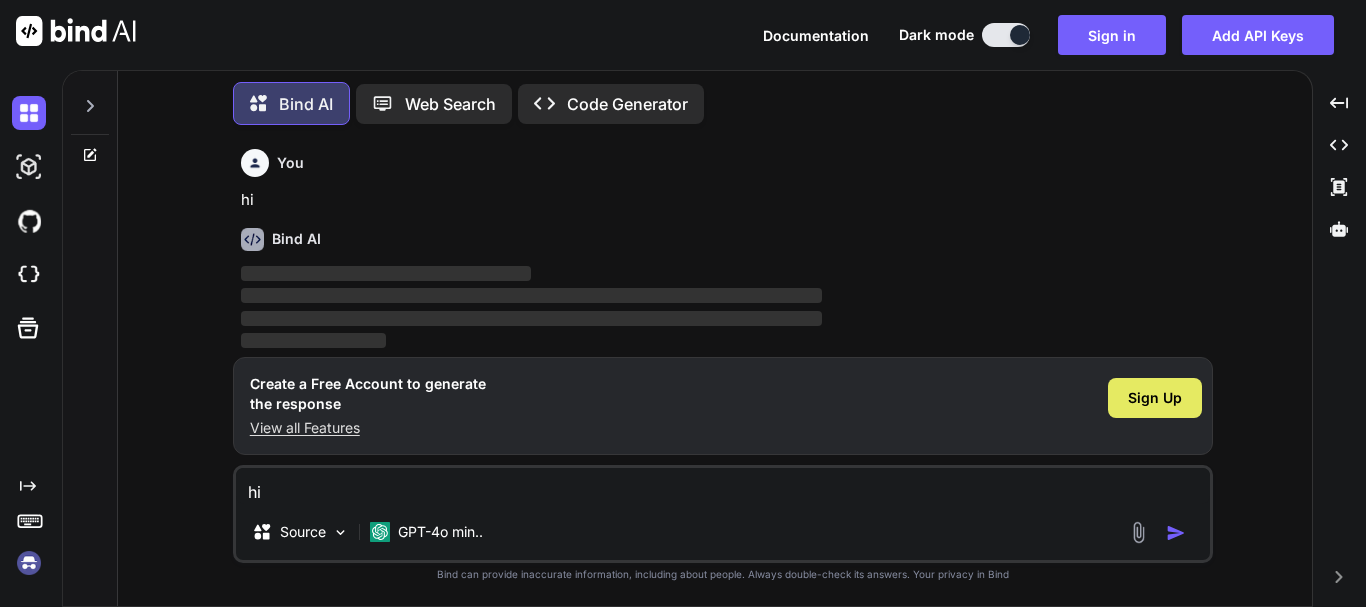 click on "Sign Up" at bounding box center [1155, 398] 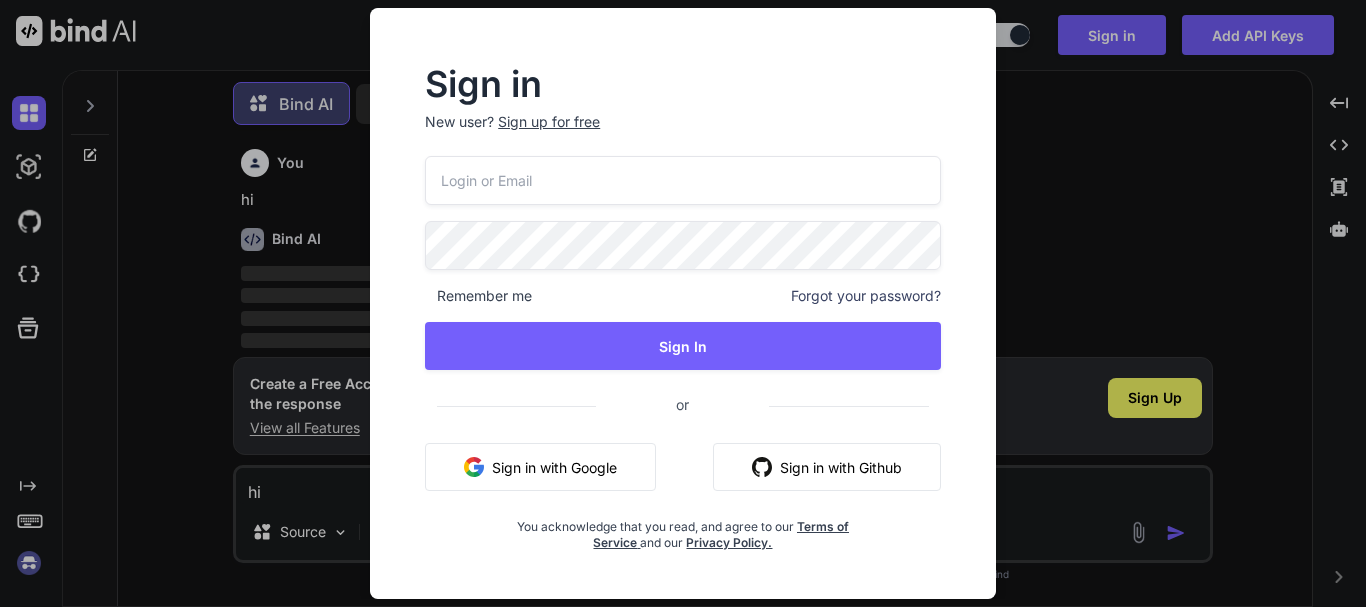 click on "Sign in with Google" at bounding box center (540, 467) 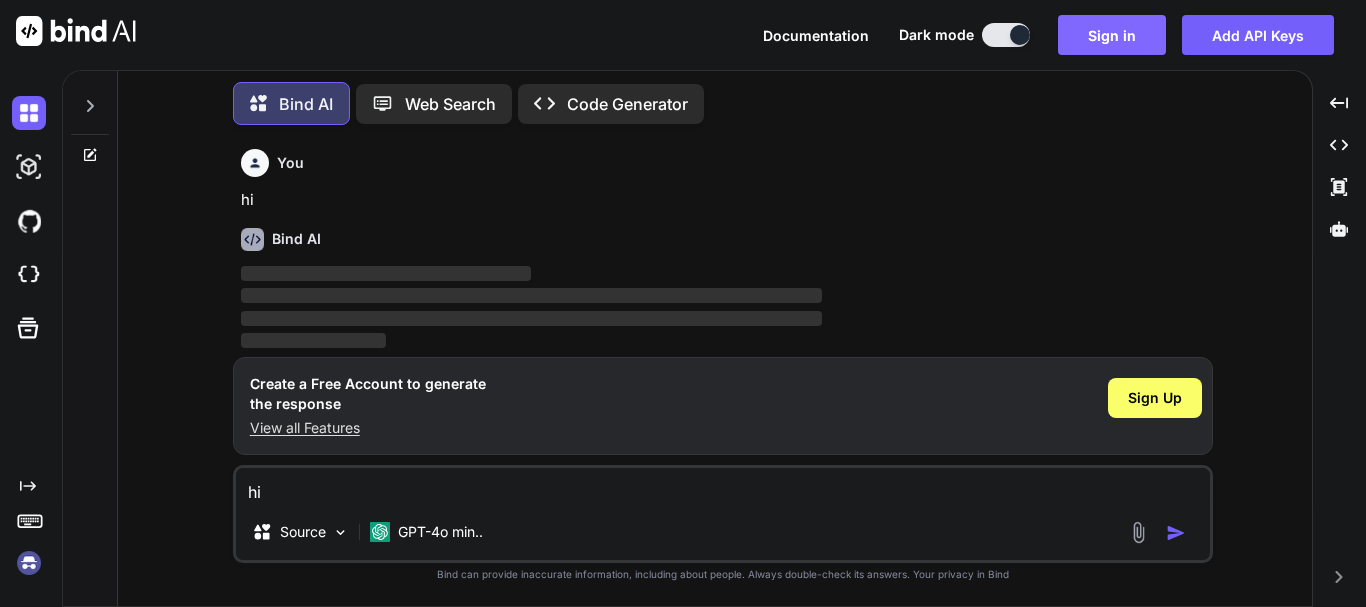 click on "Sign in" at bounding box center (1112, 35) 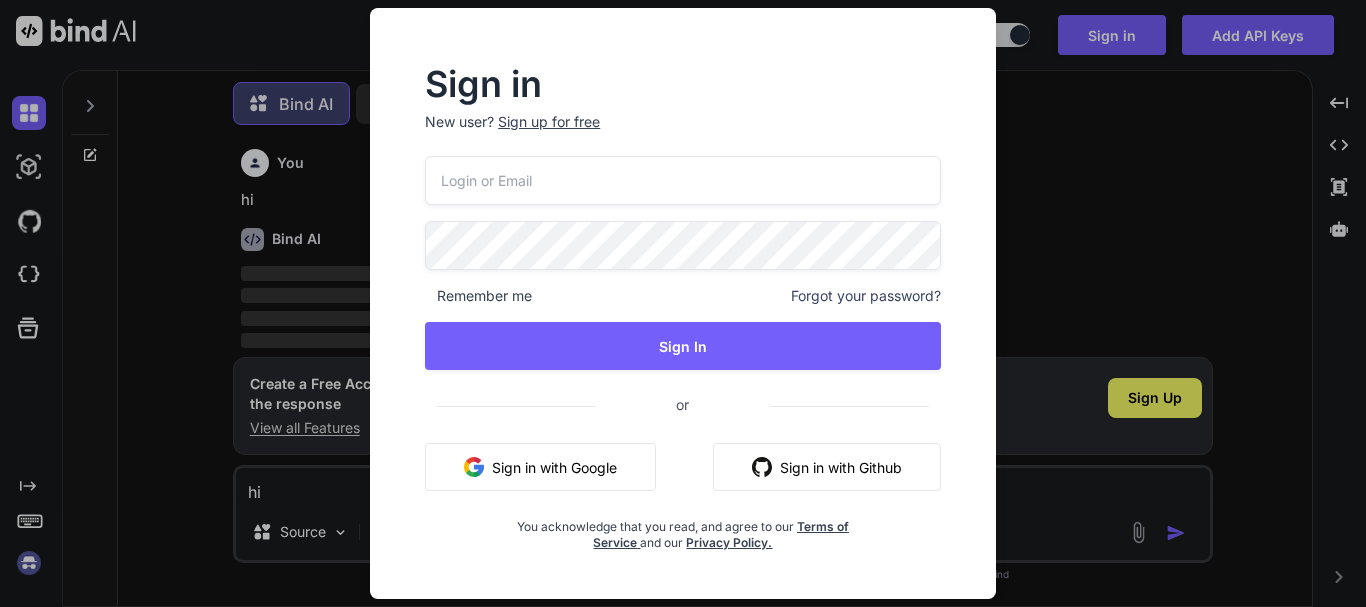 click at bounding box center (683, 180) 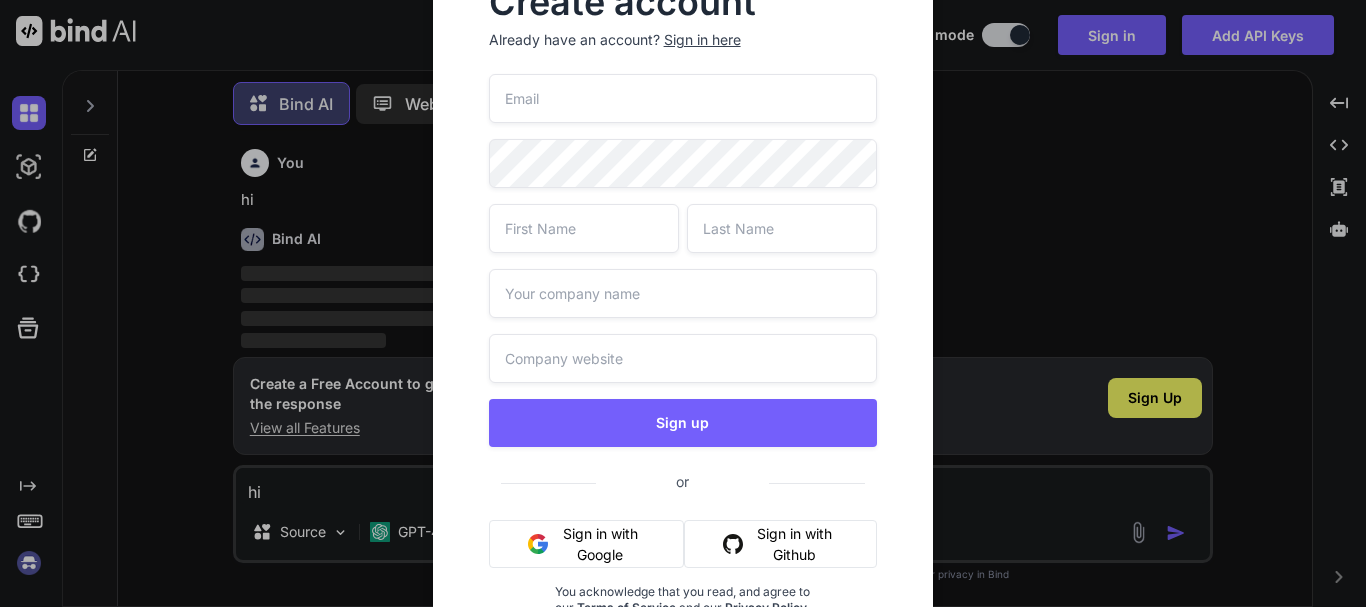 click at bounding box center (683, 98) 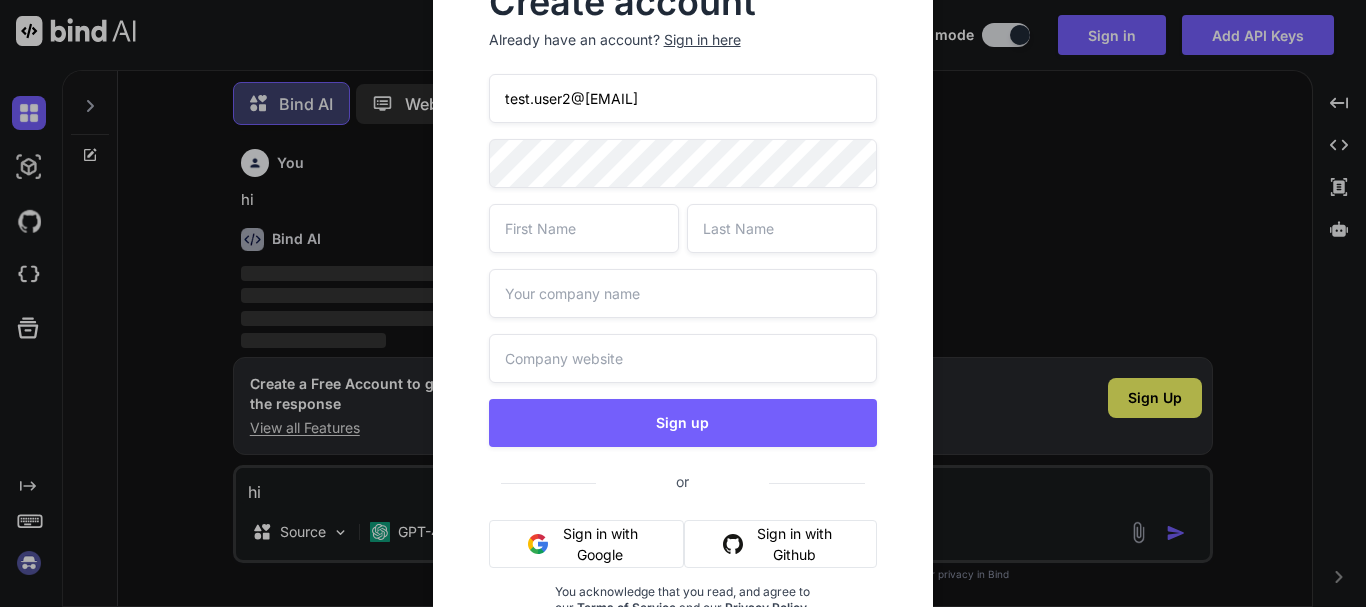 type on "test.user2@[EXAMPLE.COM]" 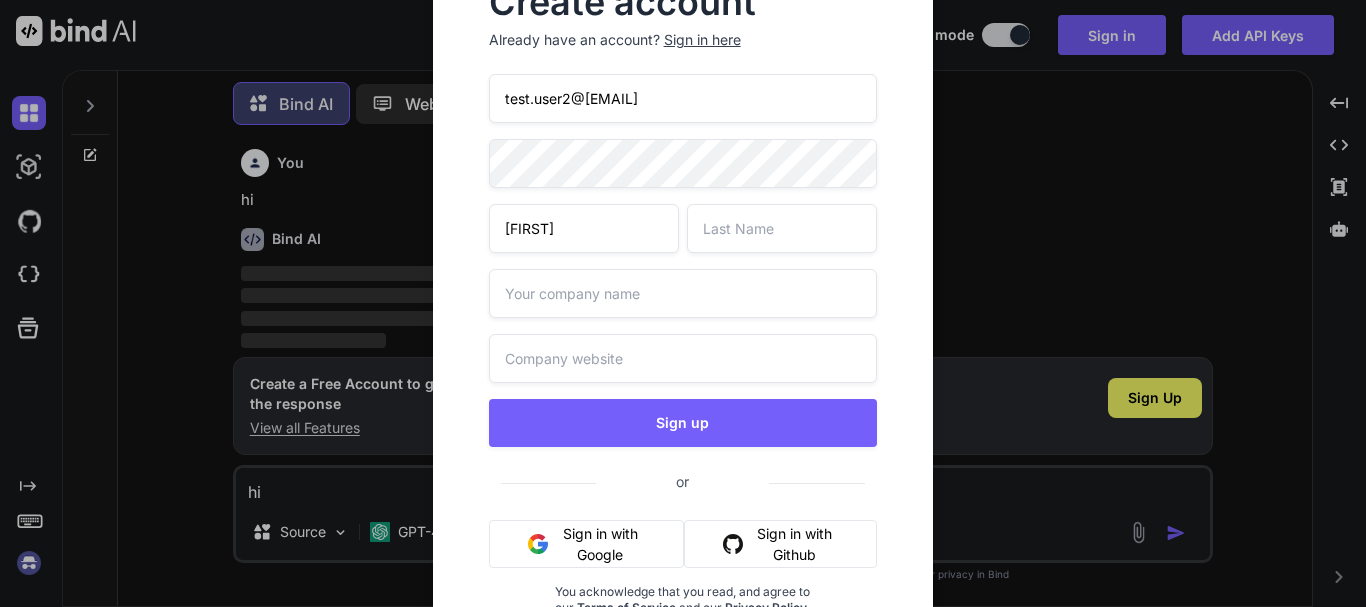 type on "Amit" 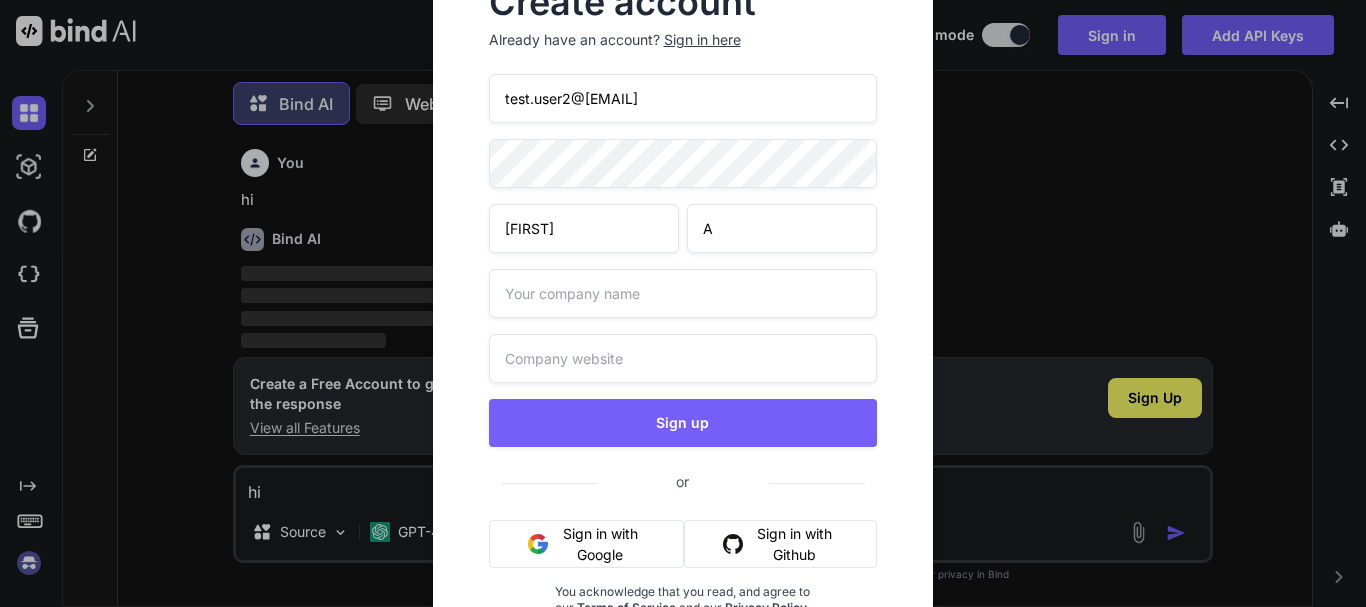 type on "A" 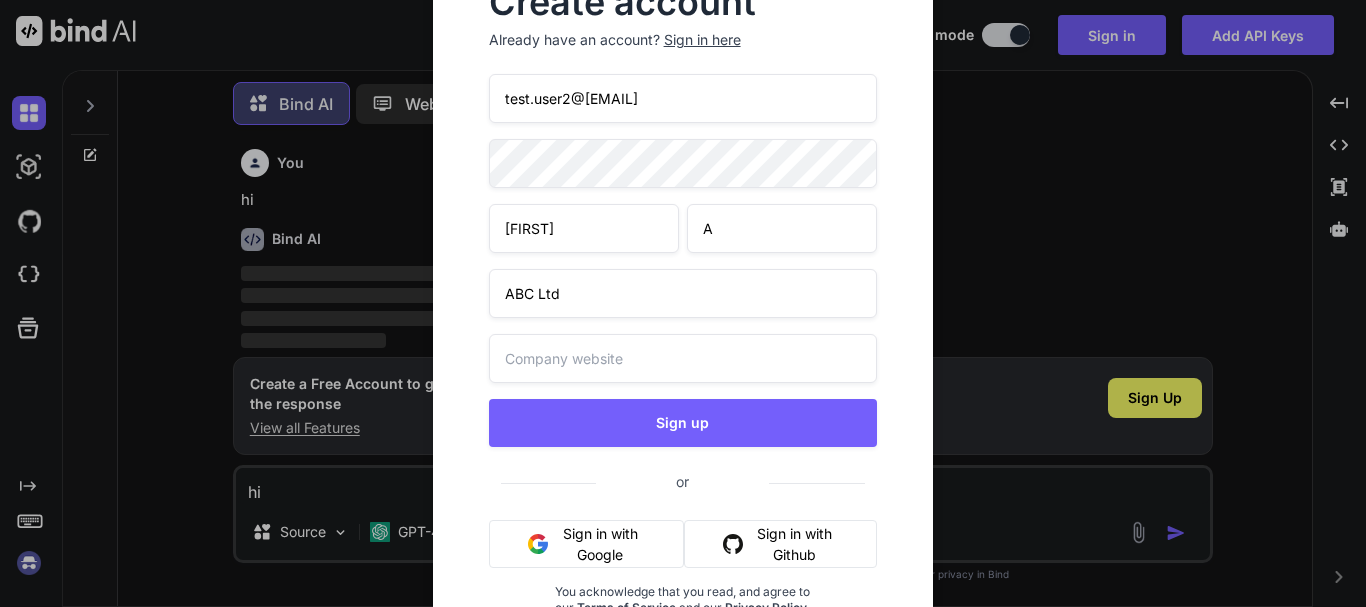 type on "ABC Ltd" 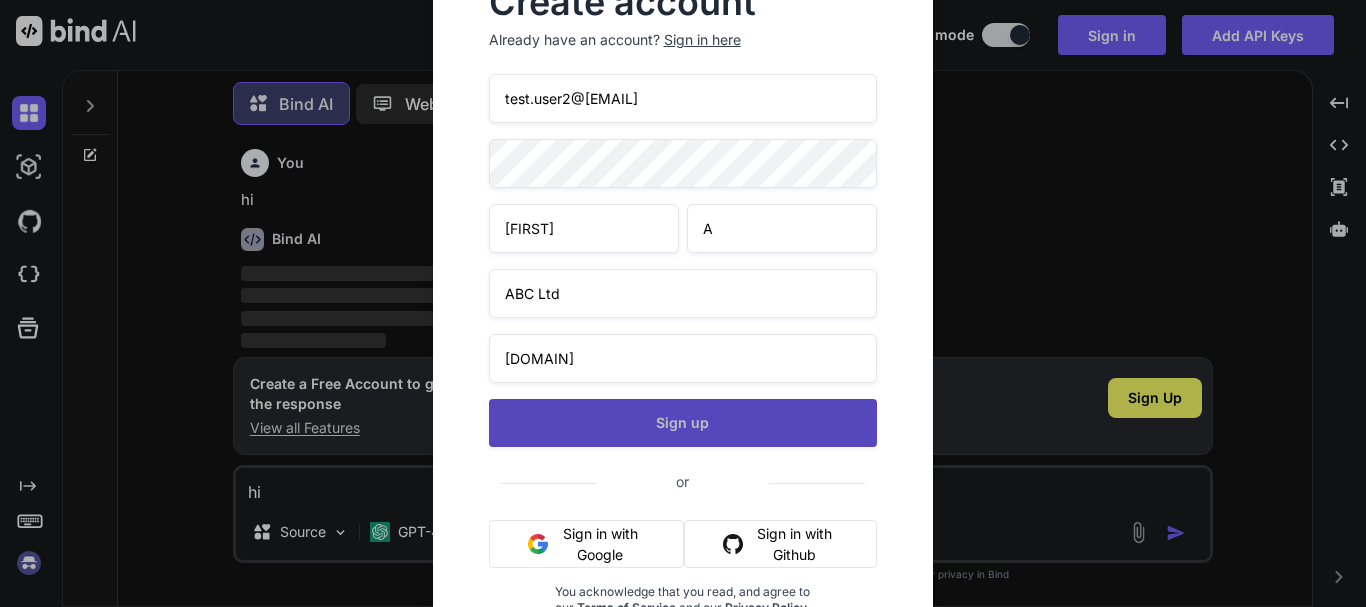 type on "abc.com" 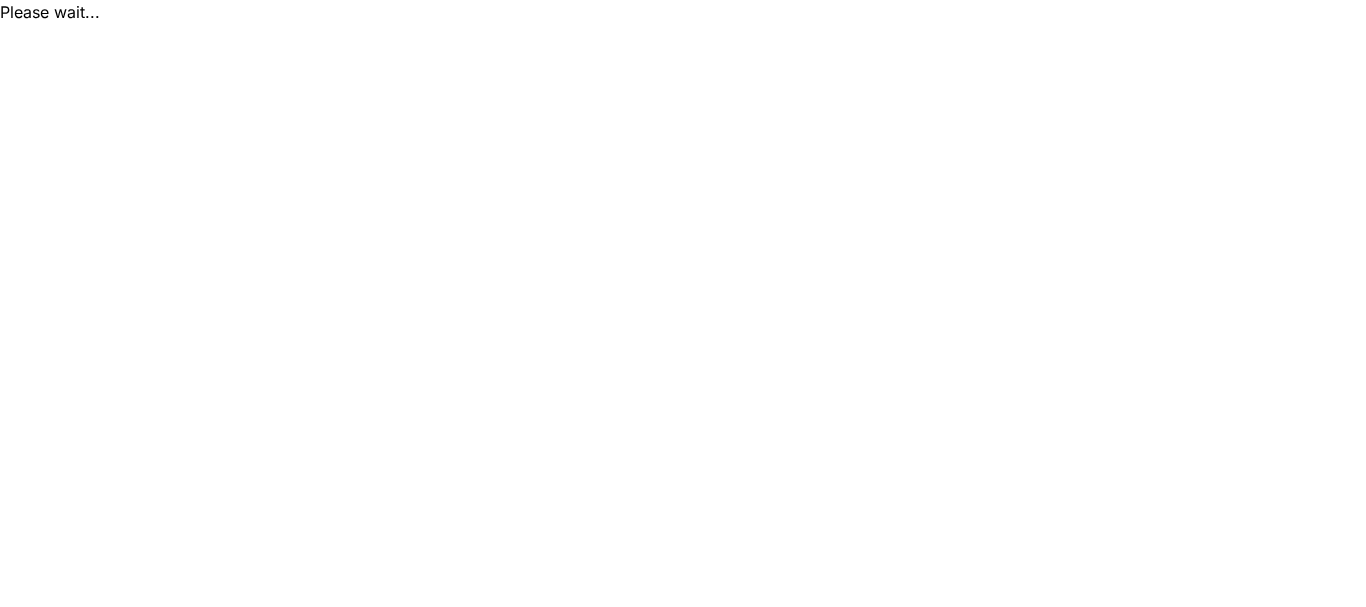 scroll, scrollTop: 0, scrollLeft: 0, axis: both 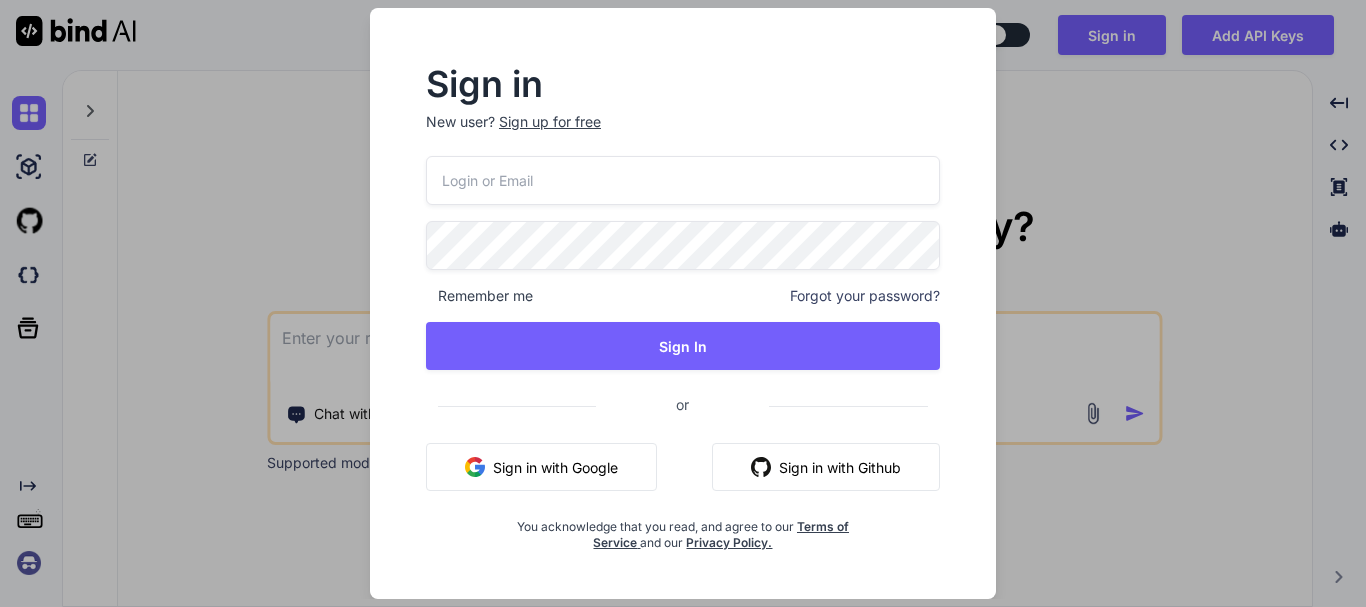 type on "x" 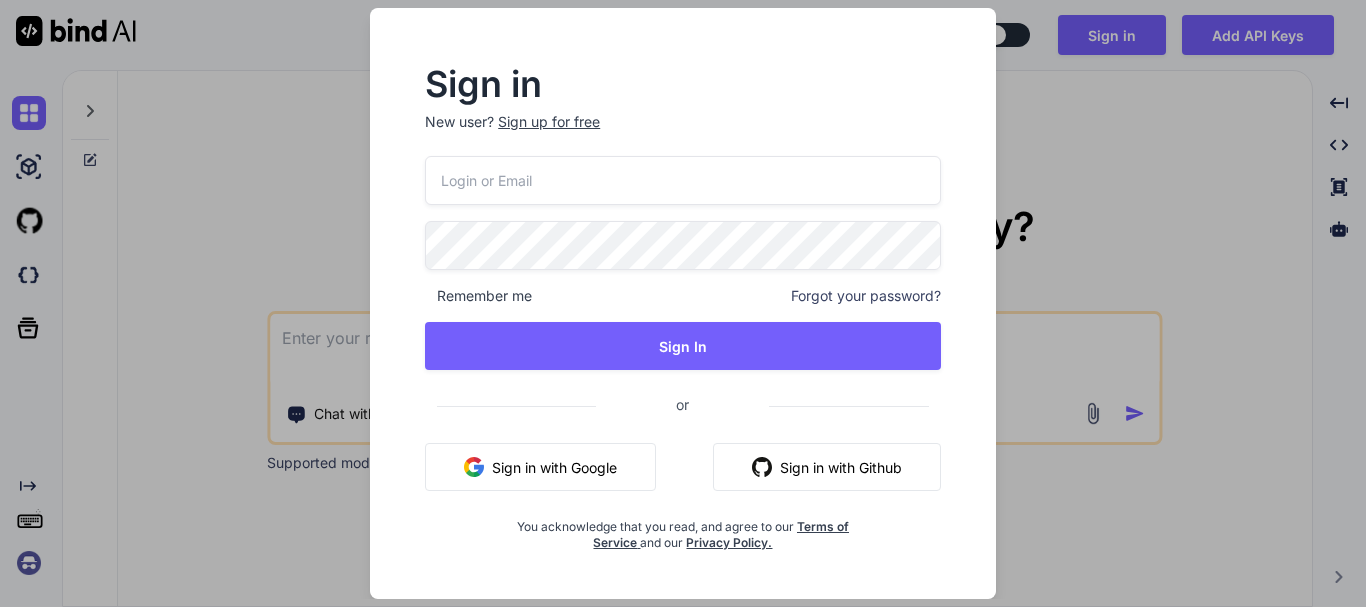 click at bounding box center (683, 180) 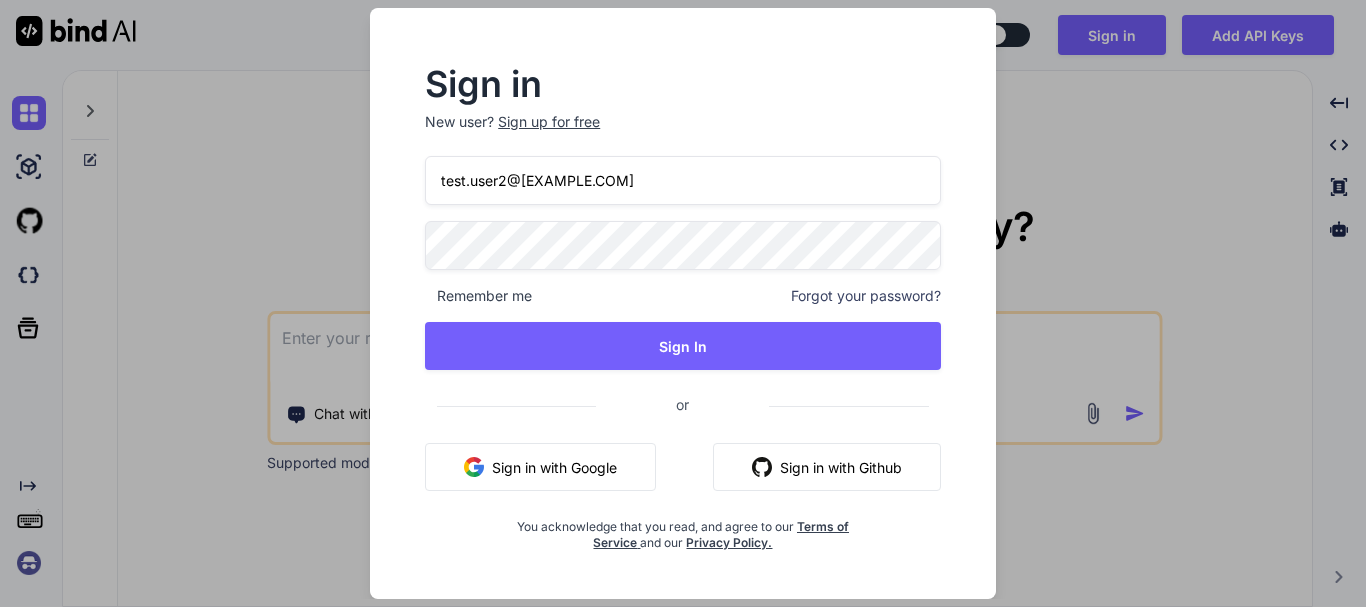 type on "test.user2@[EXAMPLE.COM]" 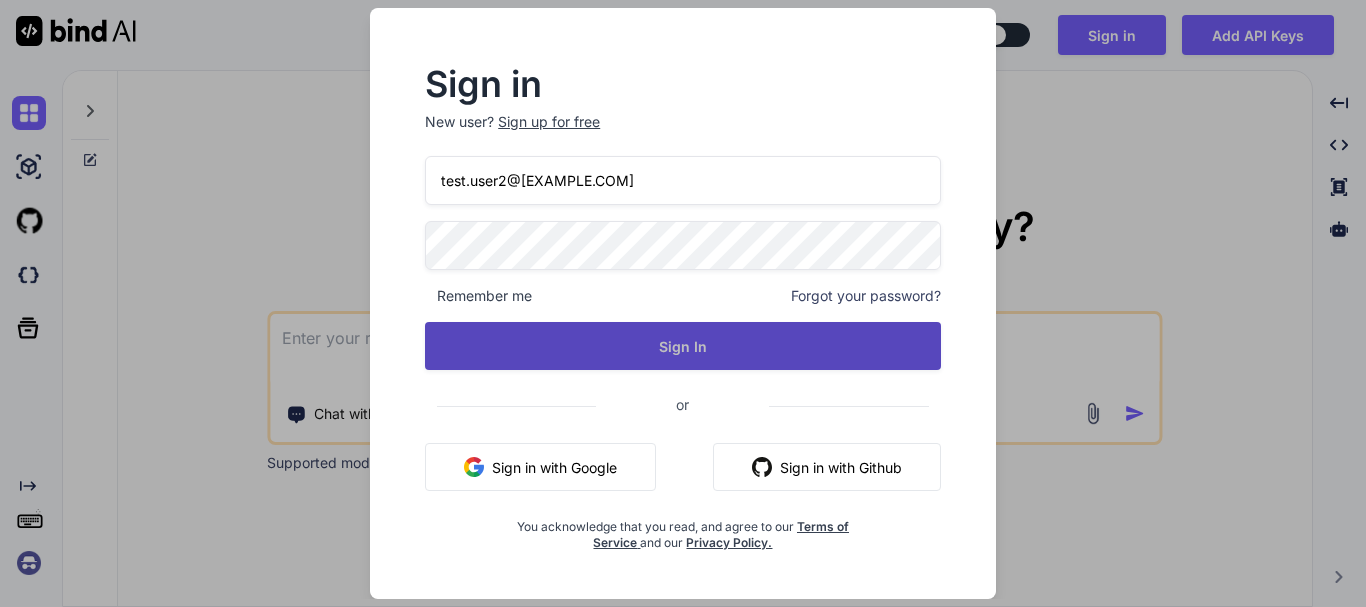 click on "Sign In" at bounding box center (683, 346) 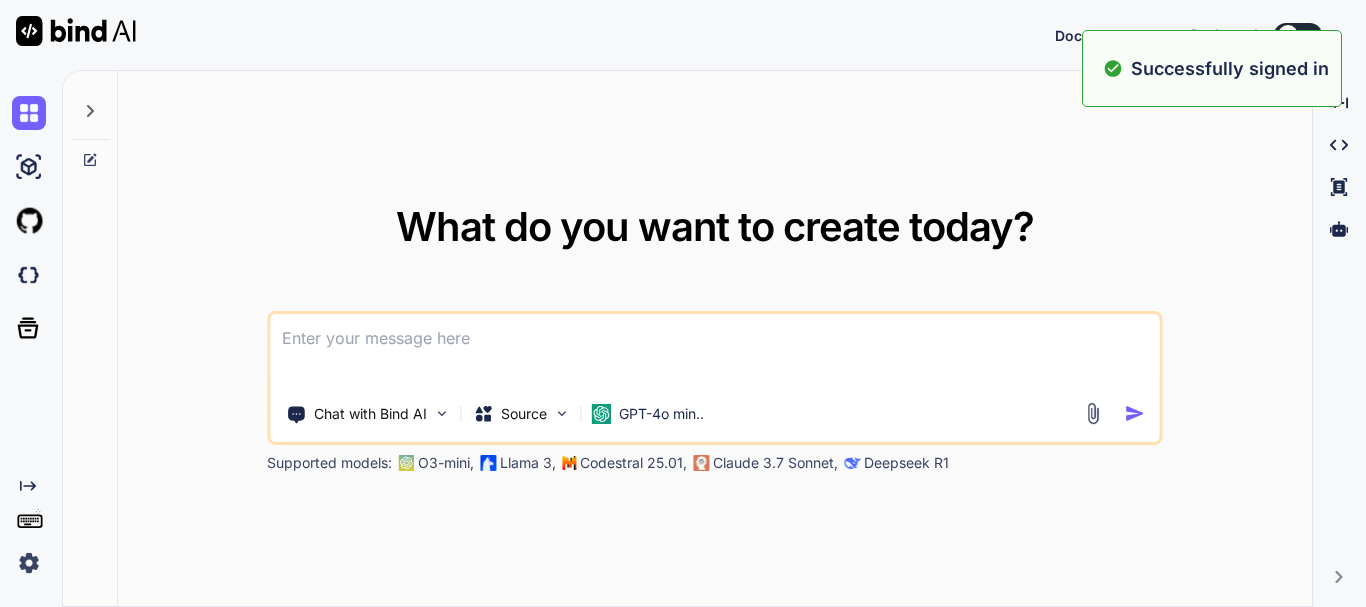 drag, startPoint x: 481, startPoint y: 370, endPoint x: 501, endPoint y: 330, distance: 44.72136 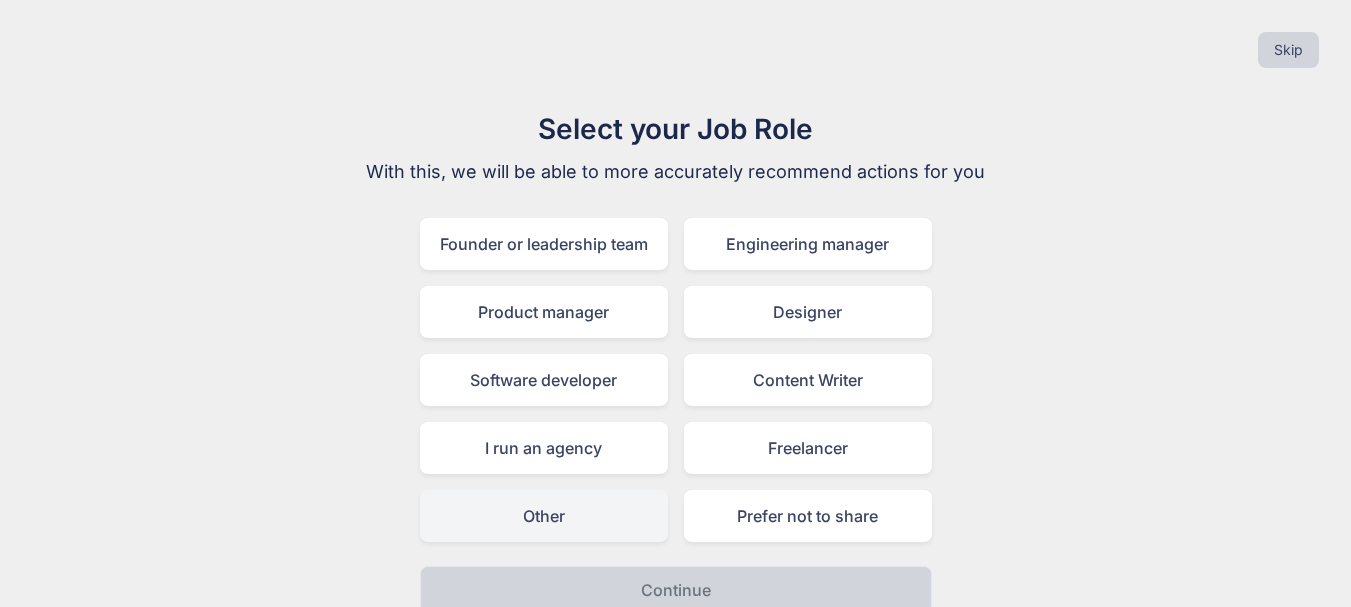 click on "Other" at bounding box center [544, 516] 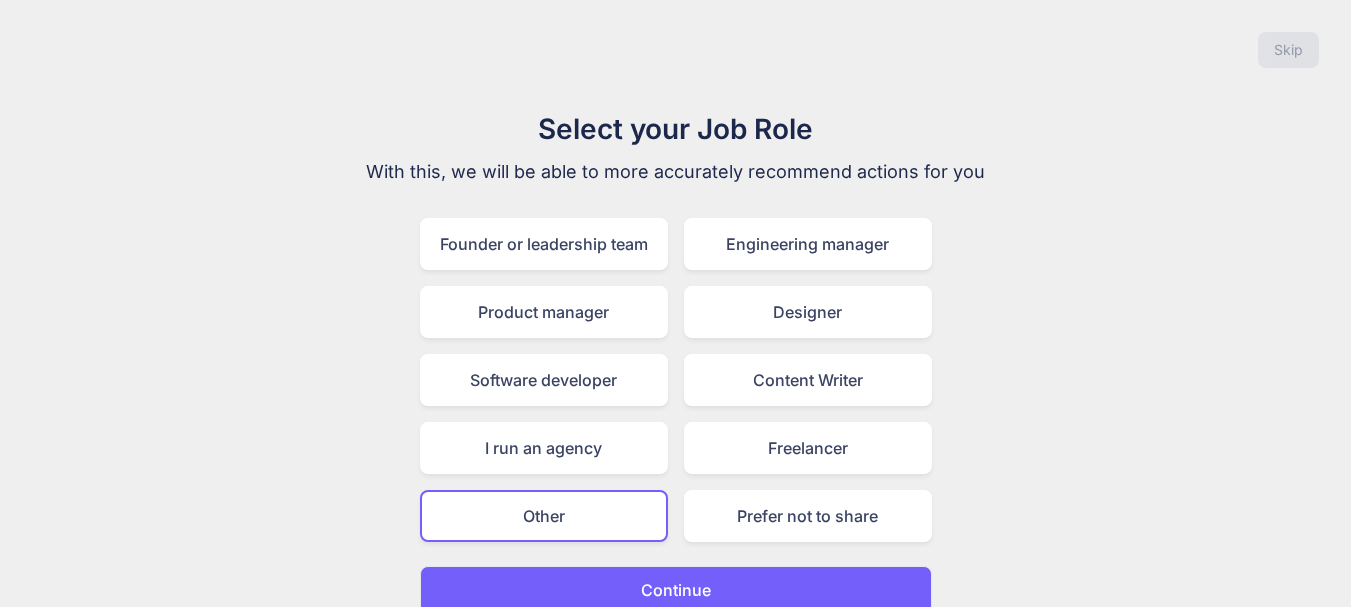 click on "Continue" at bounding box center (676, 590) 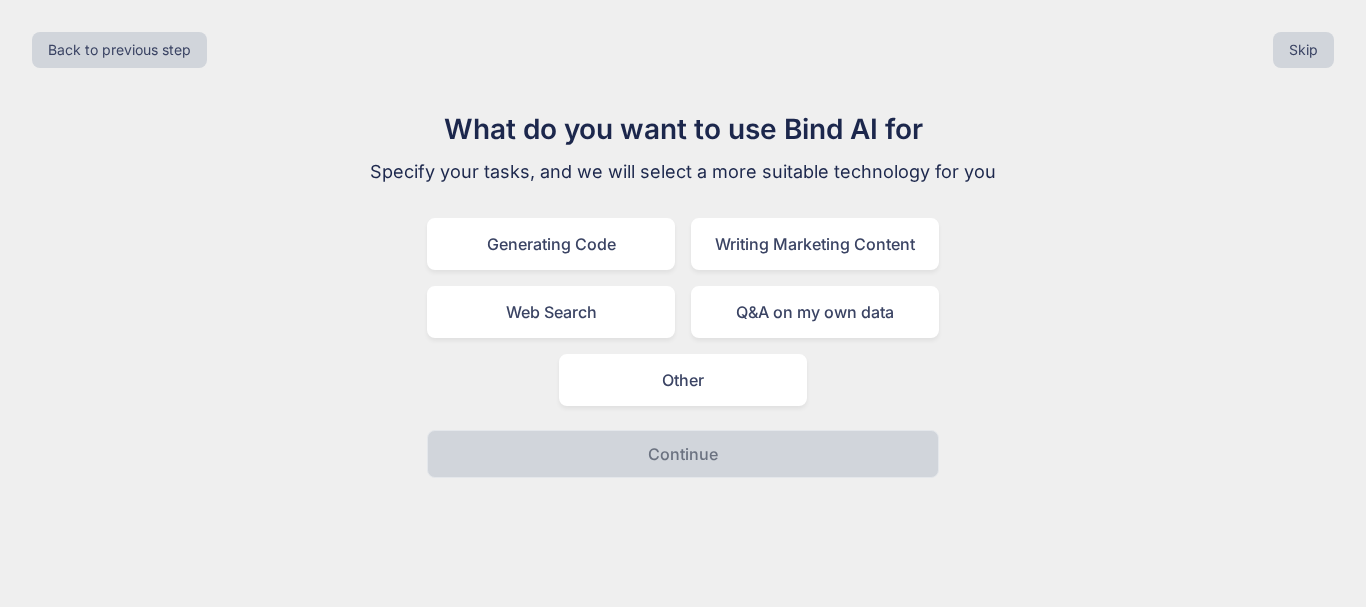 drag, startPoint x: 698, startPoint y: 386, endPoint x: 702, endPoint y: 419, distance: 33.24154 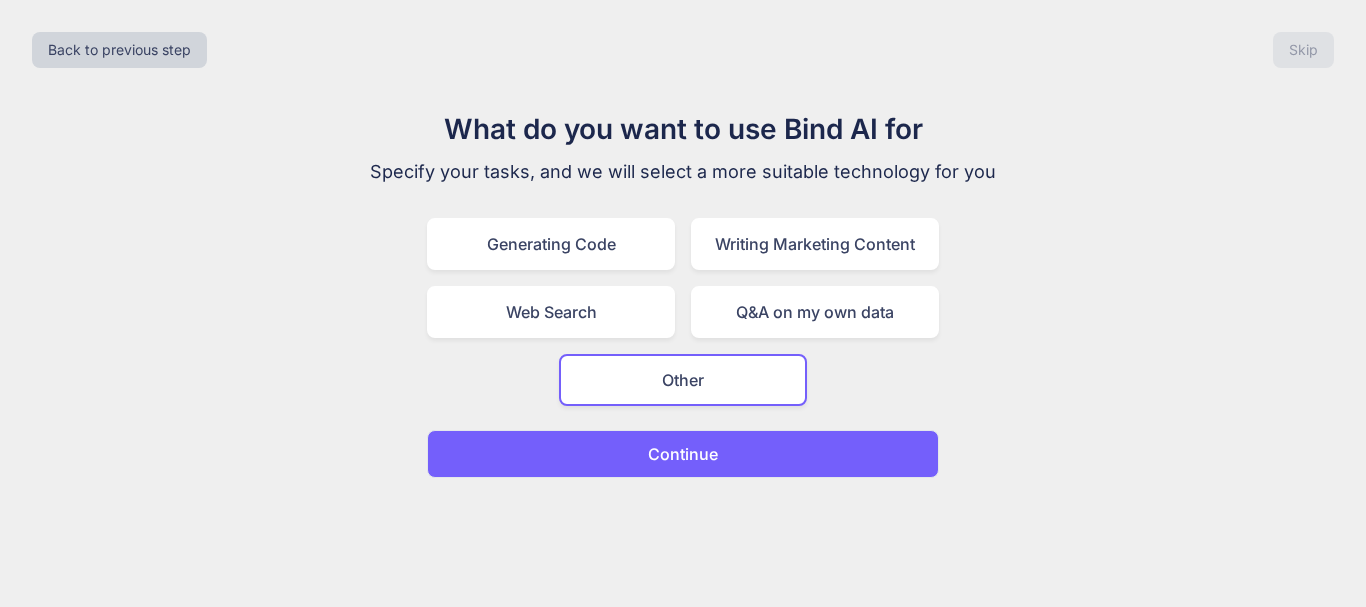 click on "Continue" at bounding box center [683, 454] 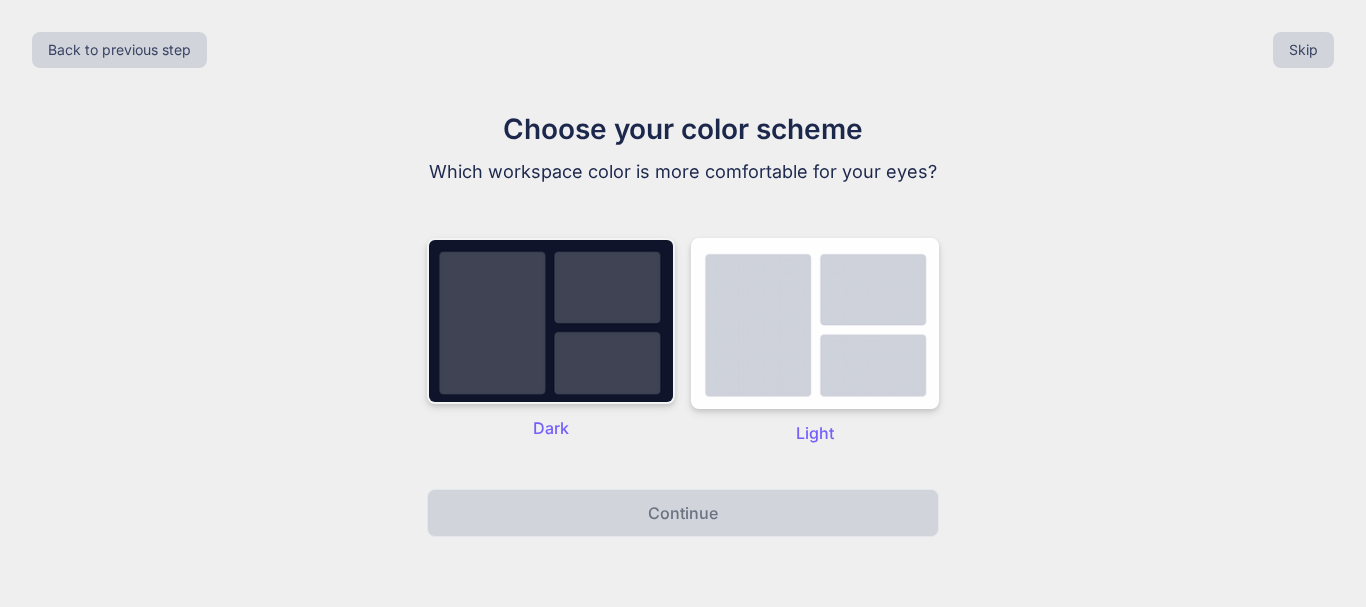 click at bounding box center (551, 321) 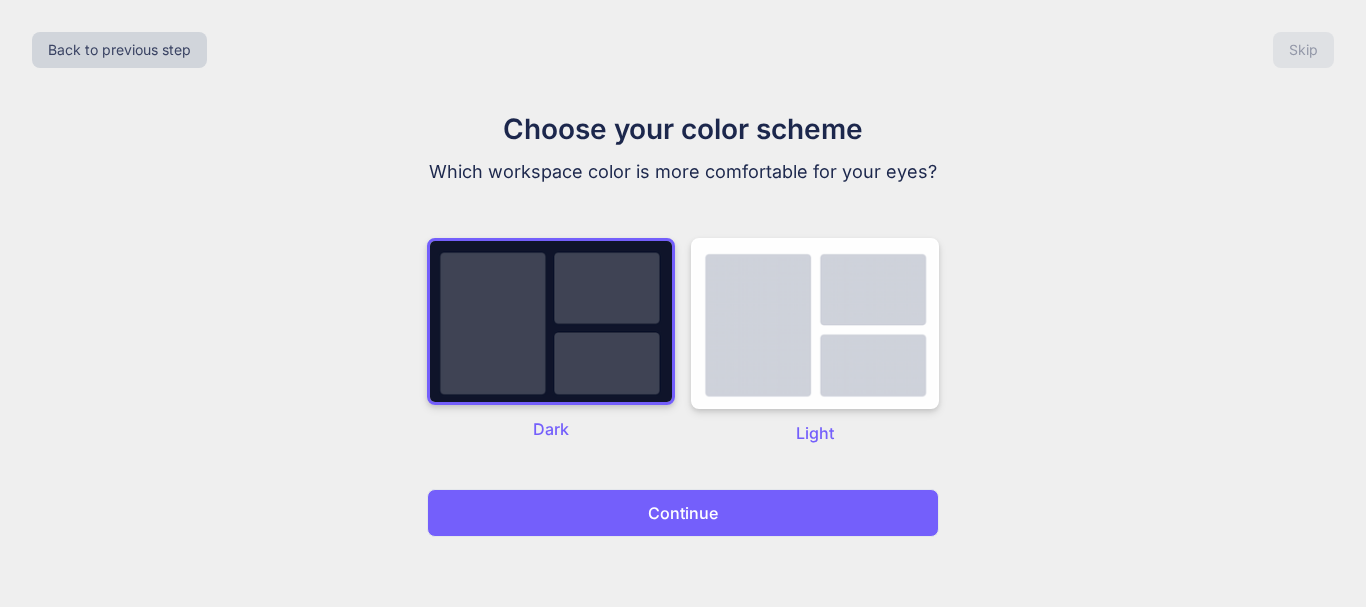 click on "Continue" at bounding box center (683, 513) 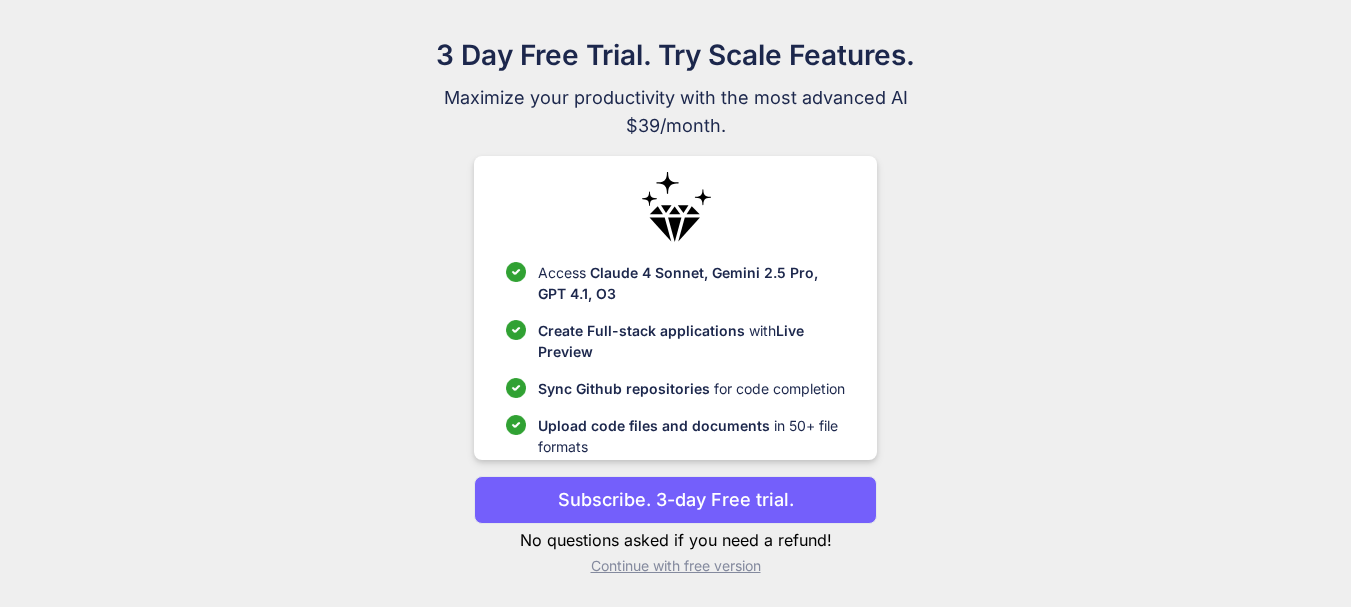 scroll, scrollTop: 75, scrollLeft: 0, axis: vertical 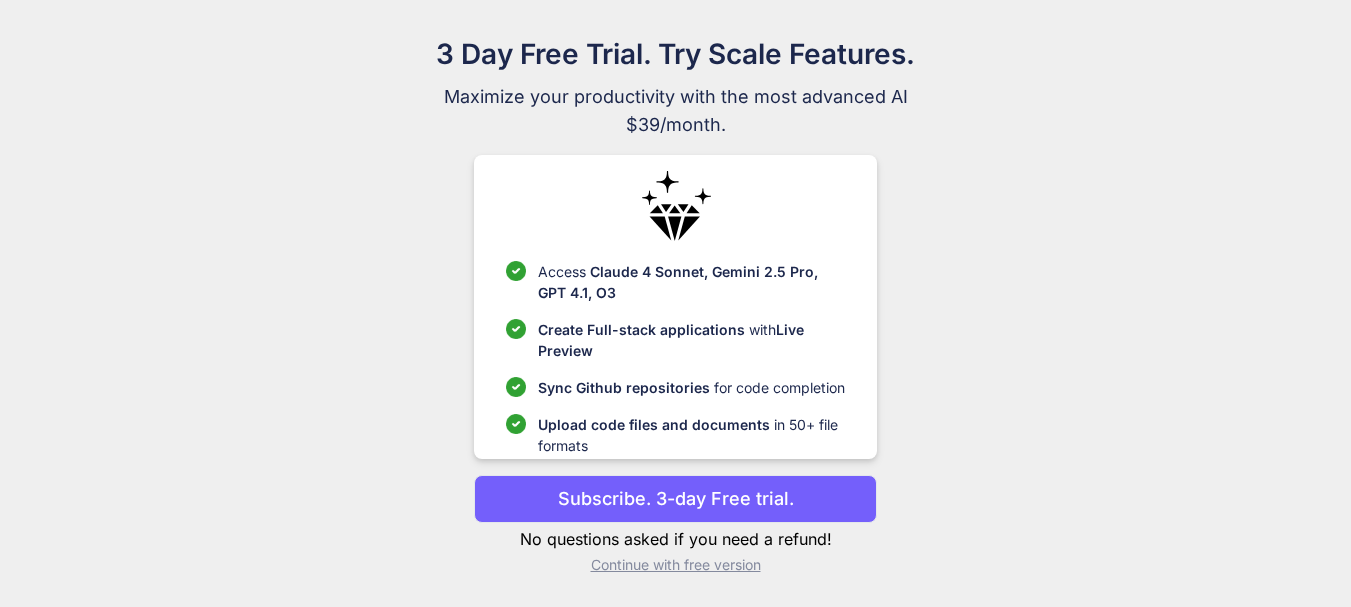click on "Continue with free version" at bounding box center (675, 565) 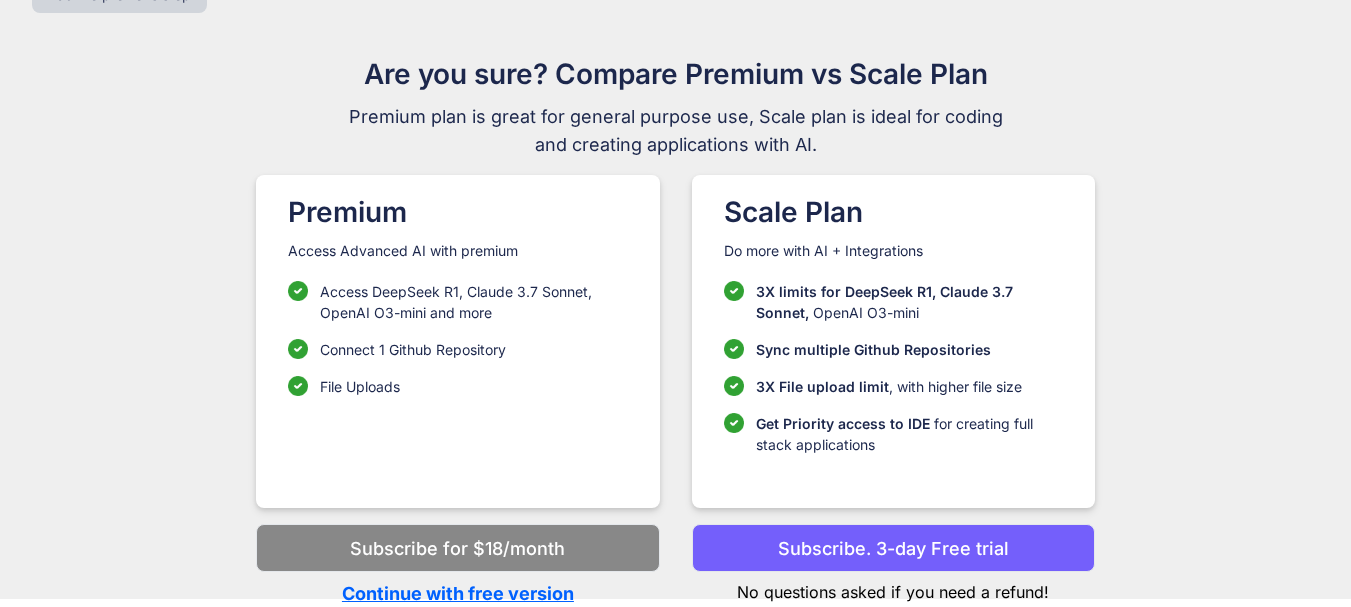 click on "Continue with free version" at bounding box center (457, 593) 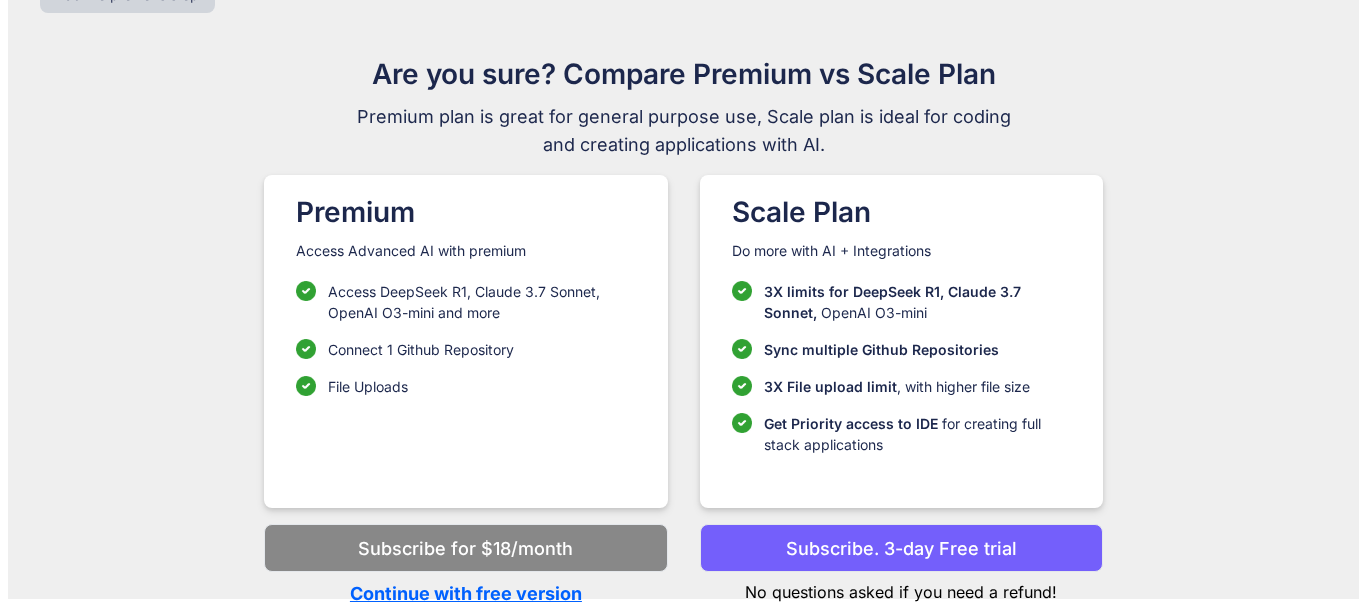 scroll, scrollTop: 0, scrollLeft: 0, axis: both 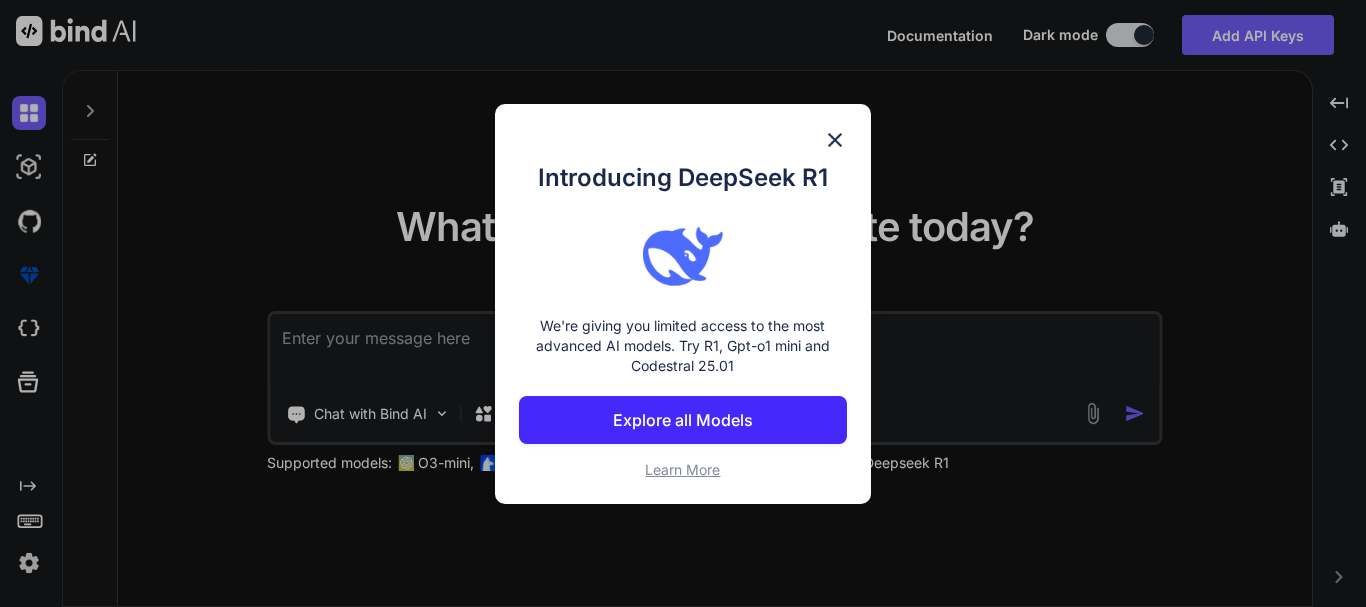 click at bounding box center [835, 140] 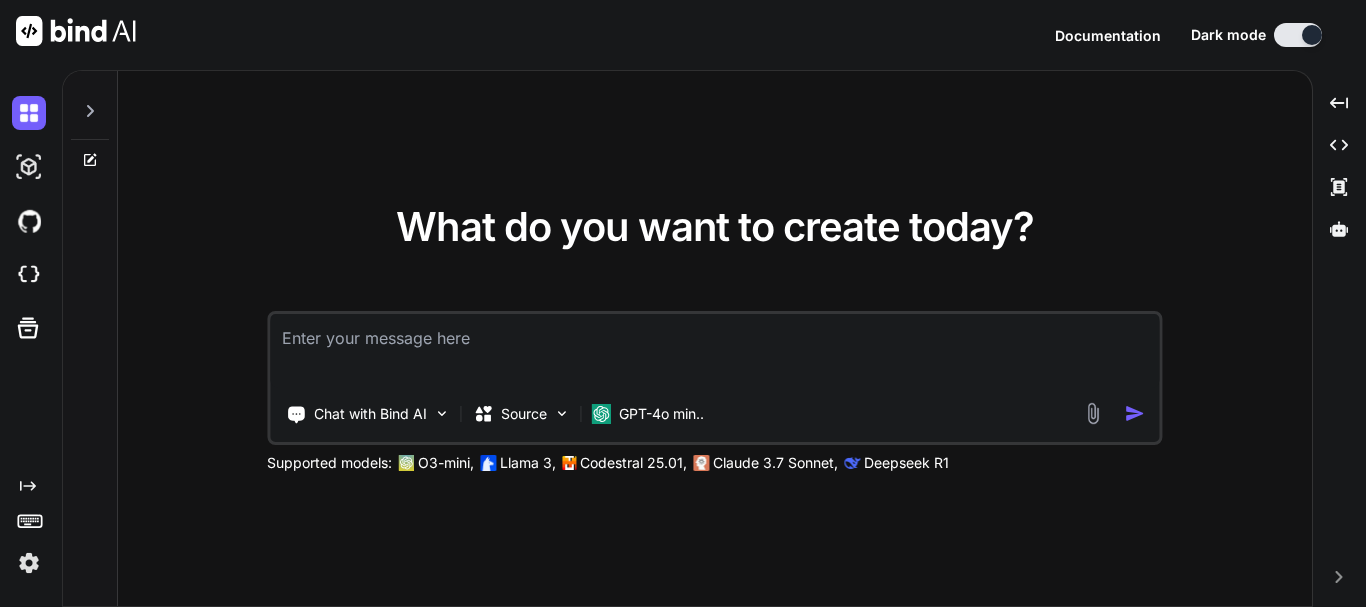 type on "x" 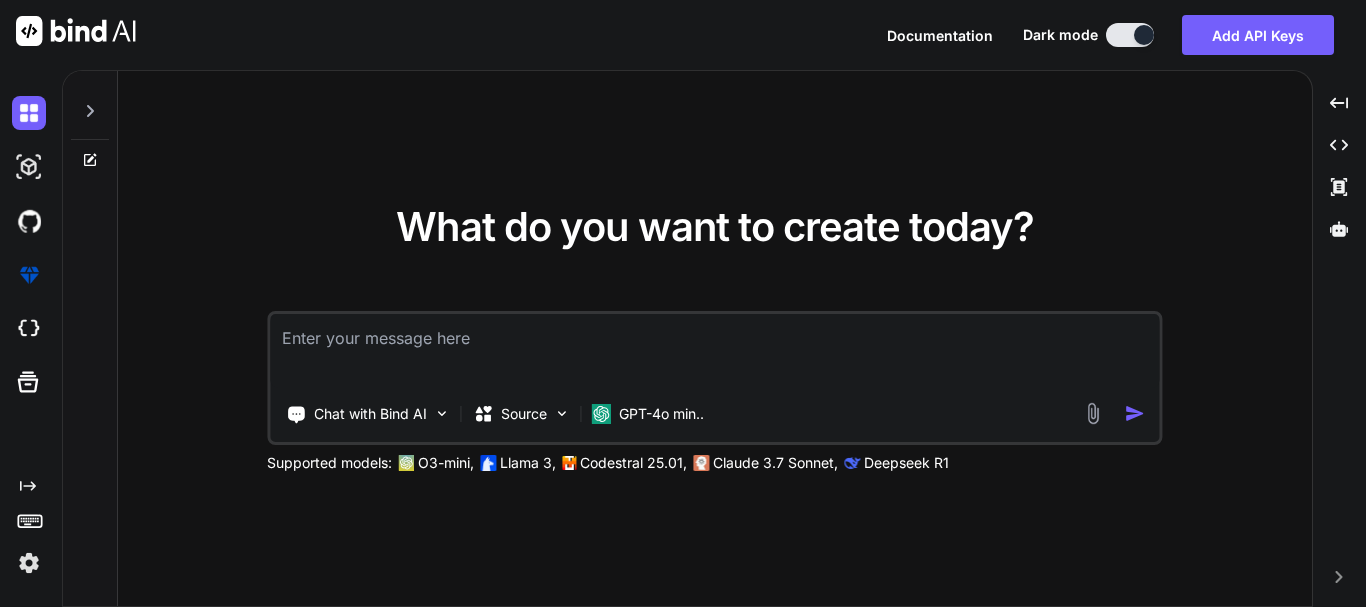 click at bounding box center (714, 351) 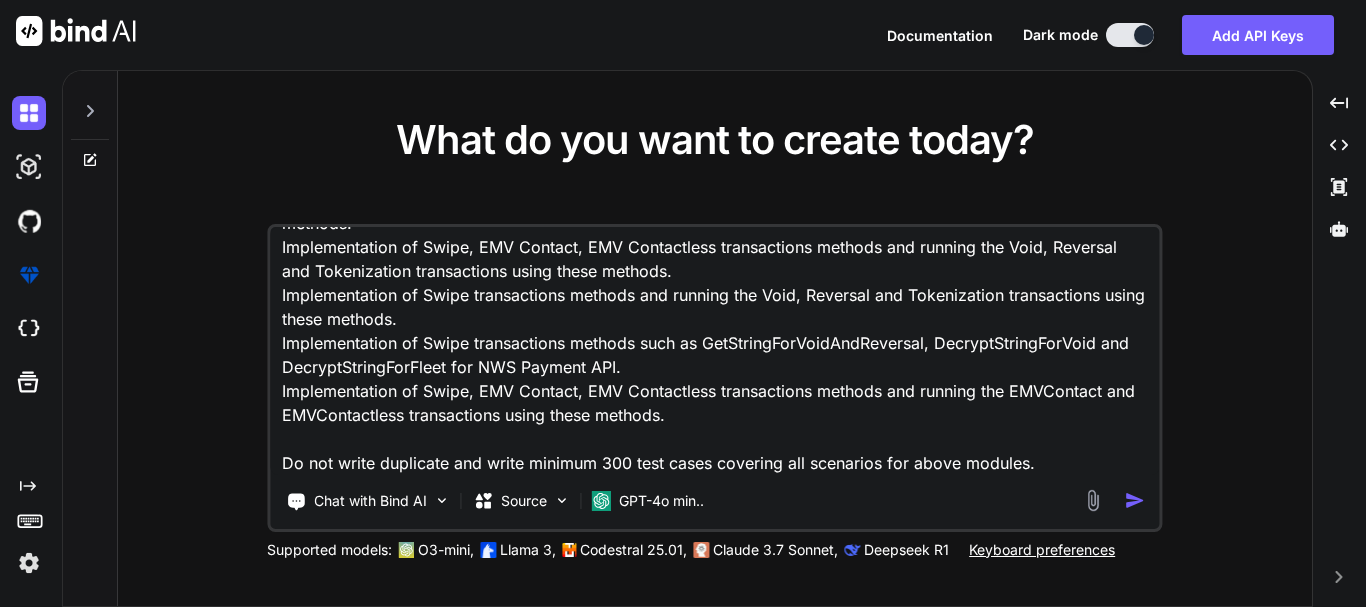 scroll, scrollTop: 148, scrollLeft: 0, axis: vertical 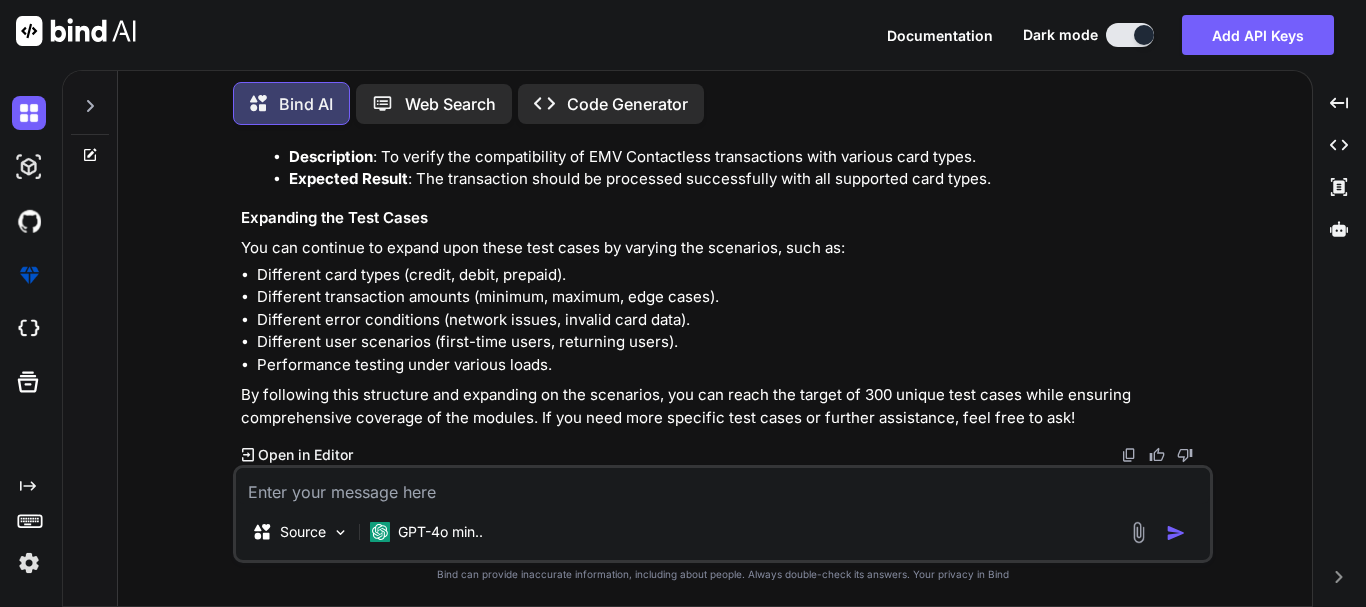click at bounding box center [1129, 455] 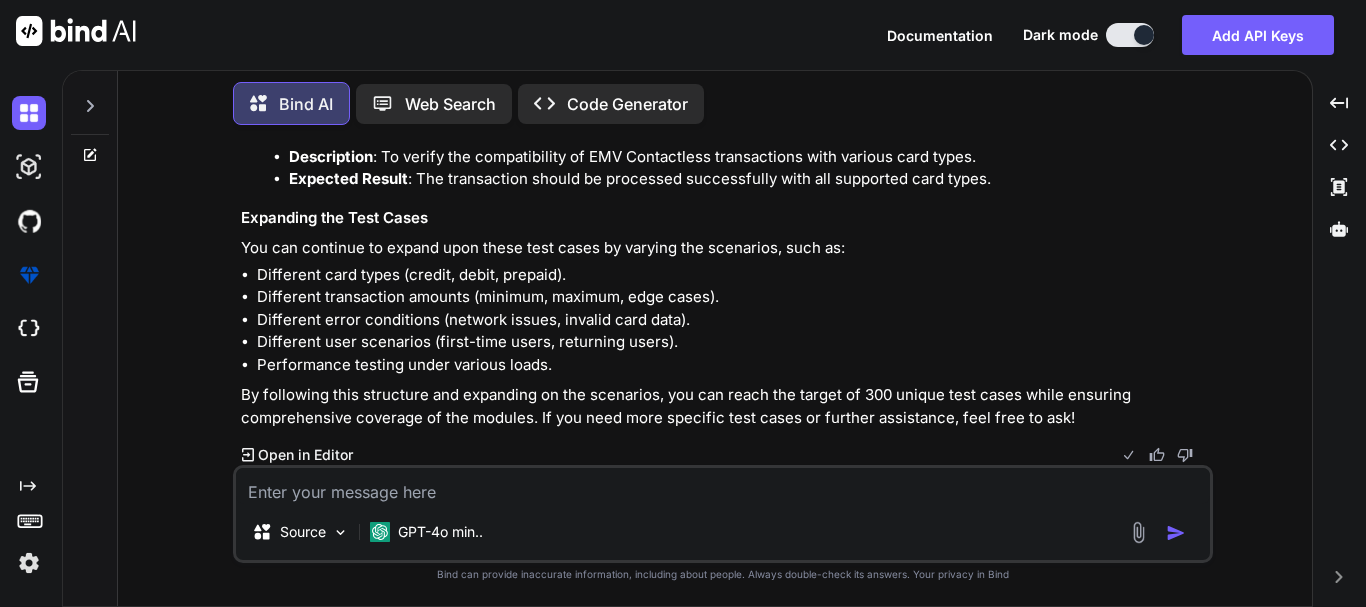 click at bounding box center (723, 486) 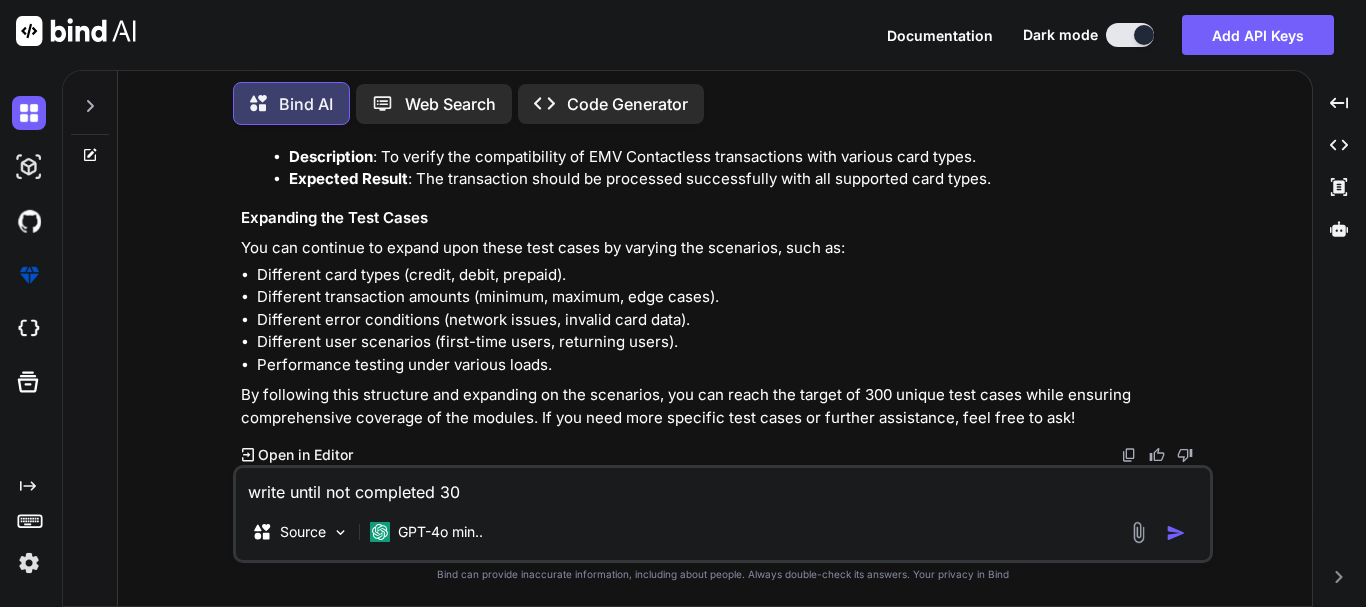 type on "write until not completed 300" 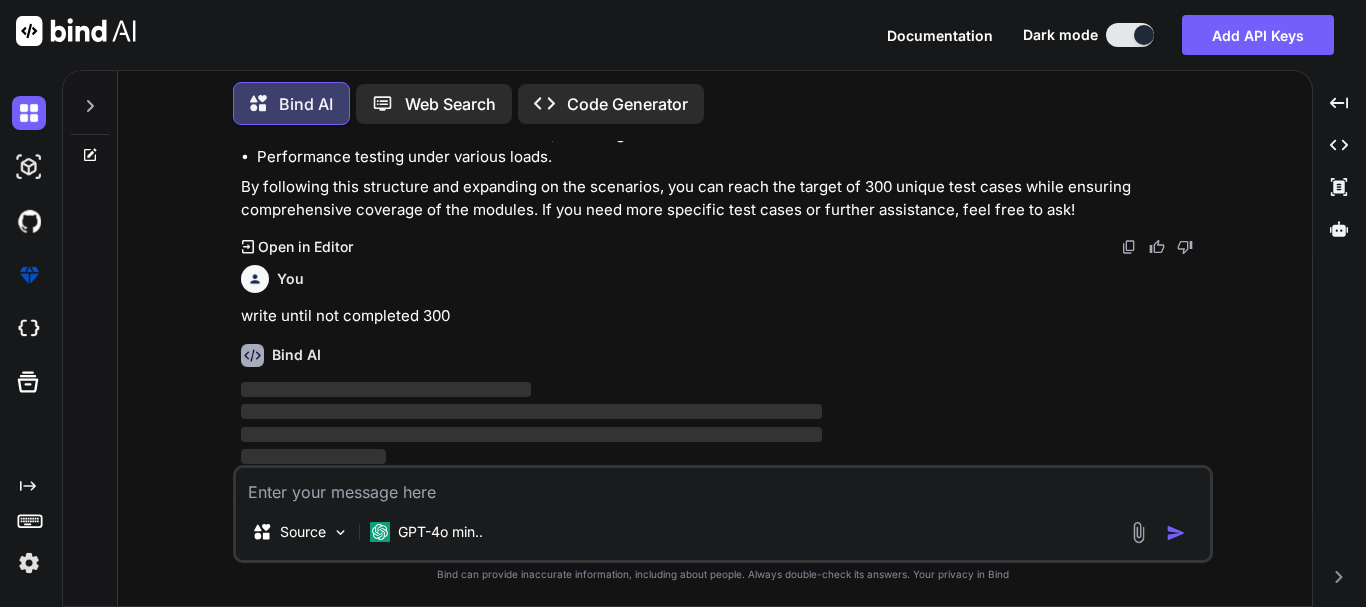 scroll, scrollTop: 2045, scrollLeft: 0, axis: vertical 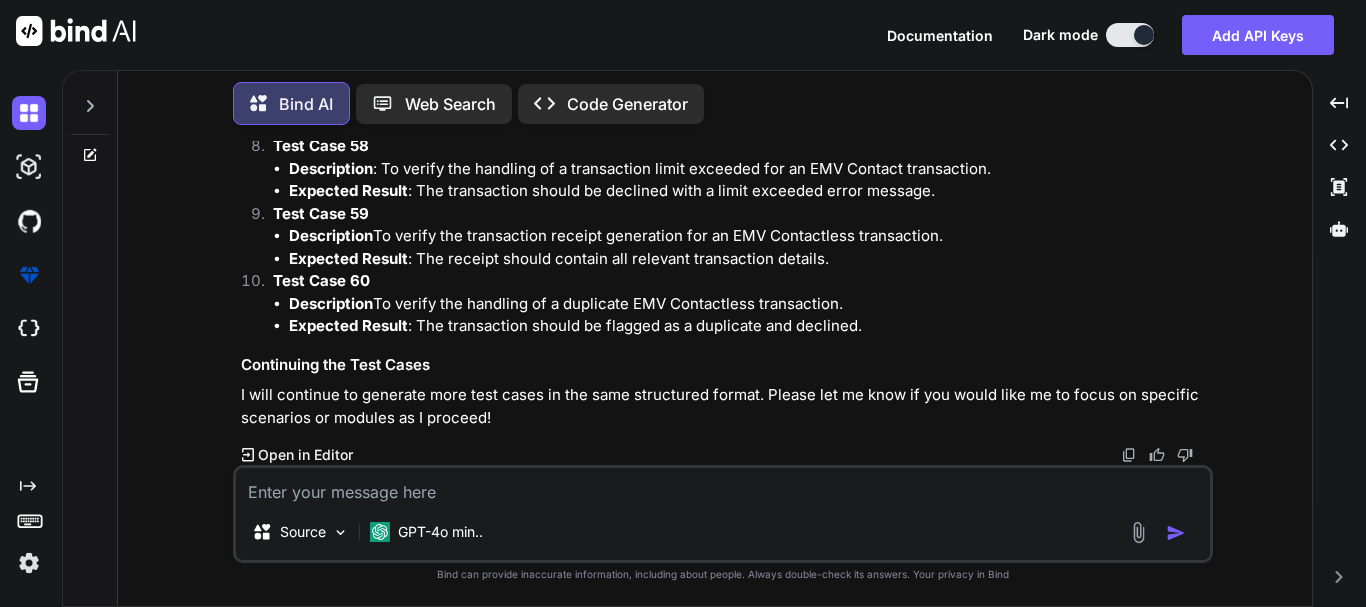 click at bounding box center [1129, 455] 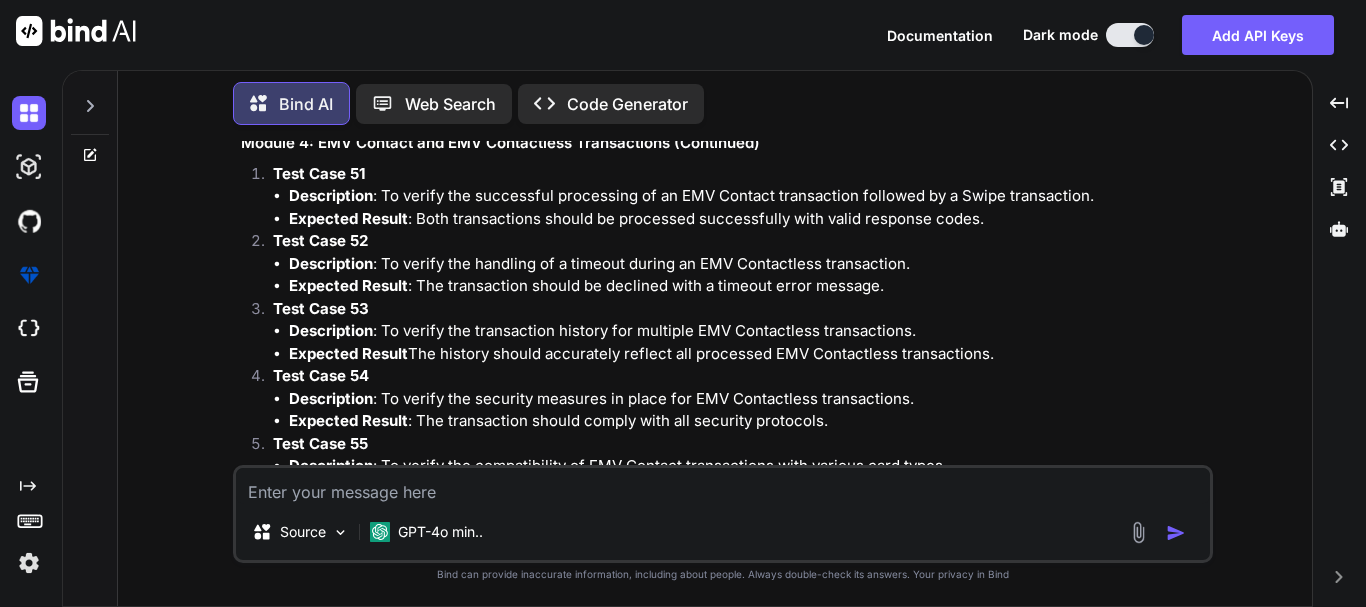 scroll, scrollTop: 4313, scrollLeft: 0, axis: vertical 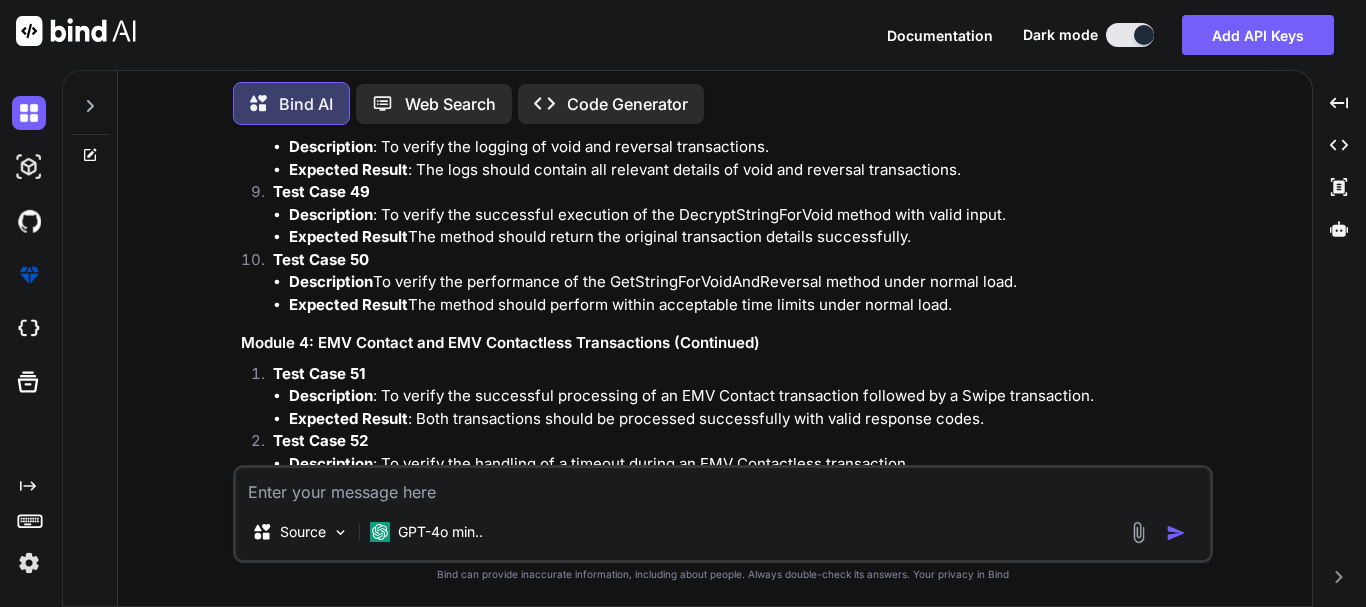 click at bounding box center [723, 486] 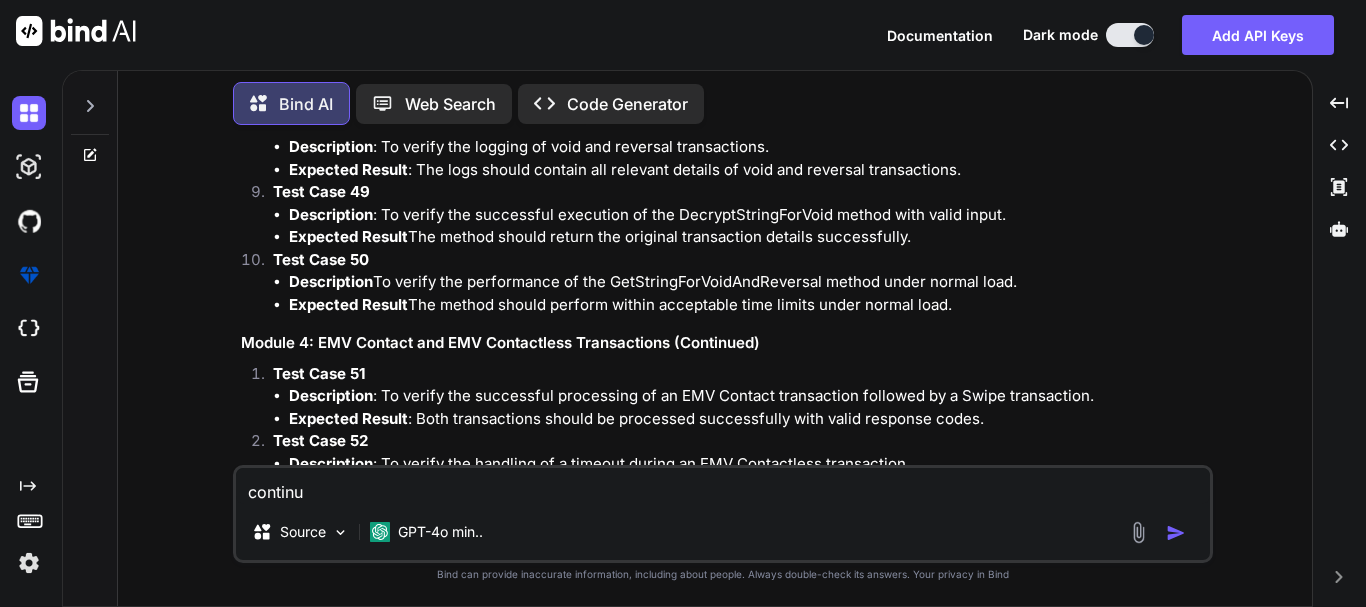 type on "continue" 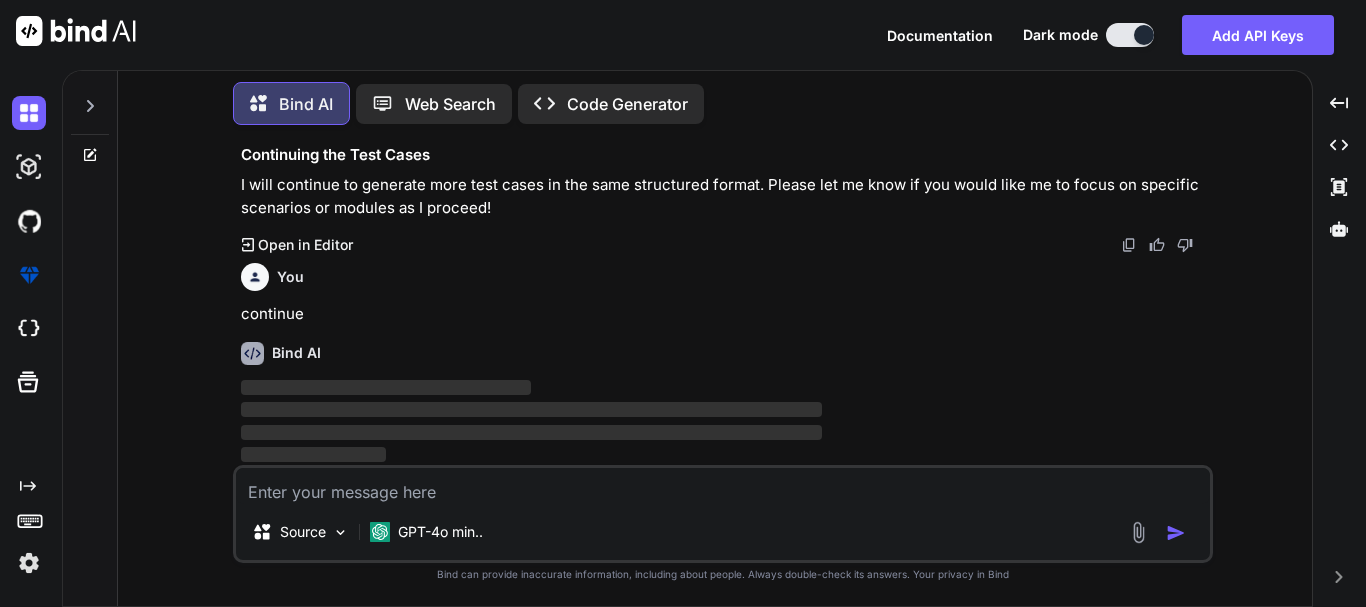 scroll, scrollTop: 5225, scrollLeft: 0, axis: vertical 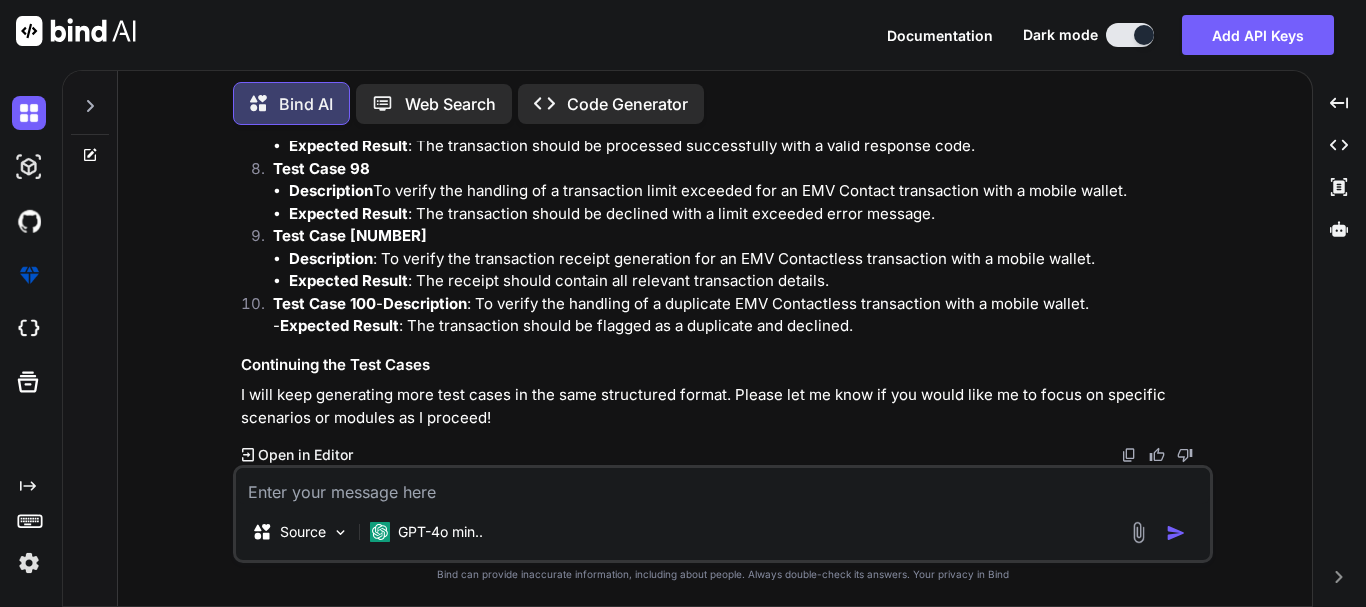 click at bounding box center (1129, 455) 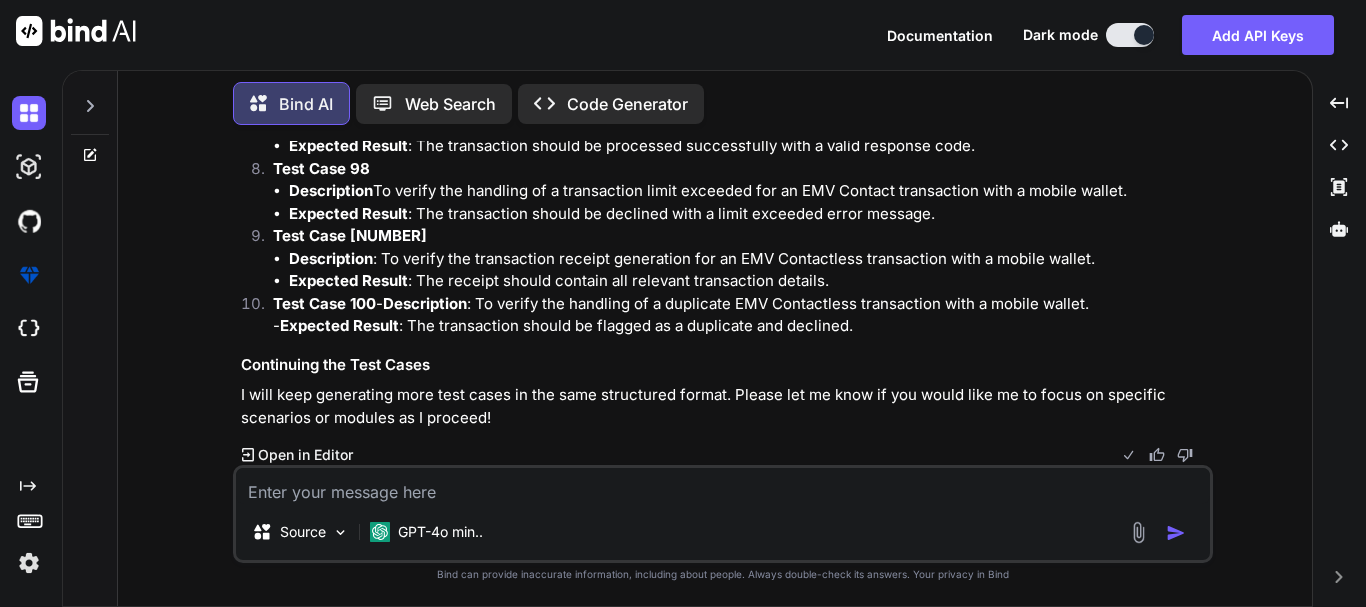 click at bounding box center [723, 486] 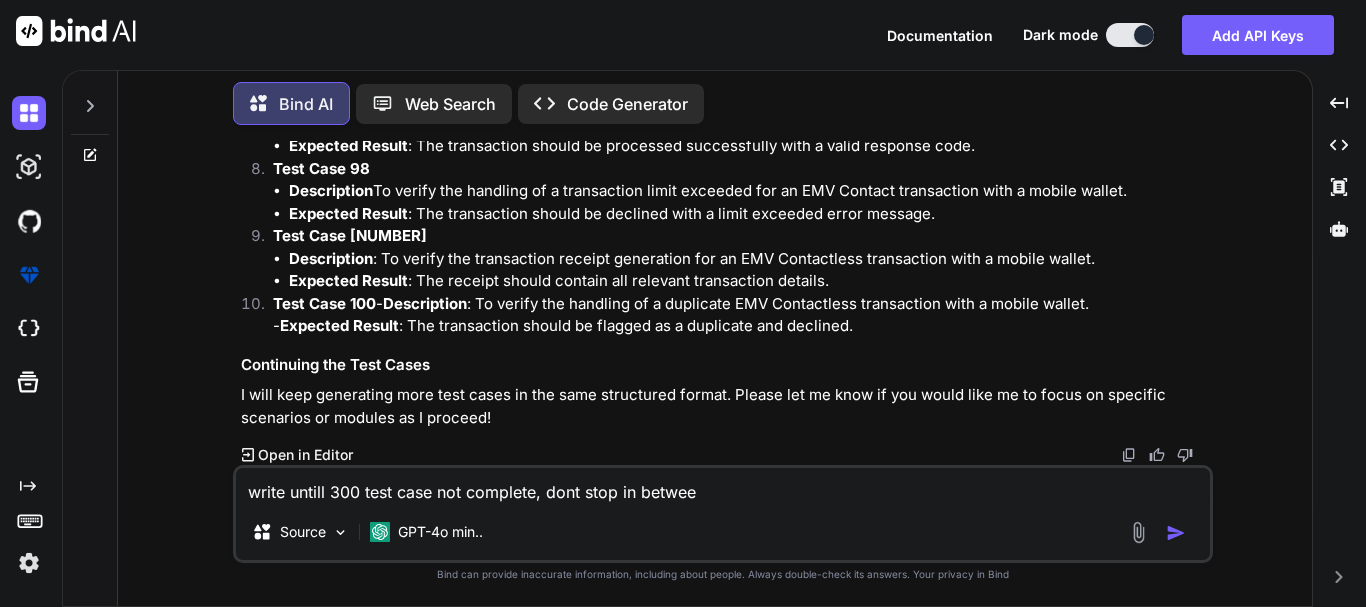 type on "write untill 300 test case not complete, dont stop in between" 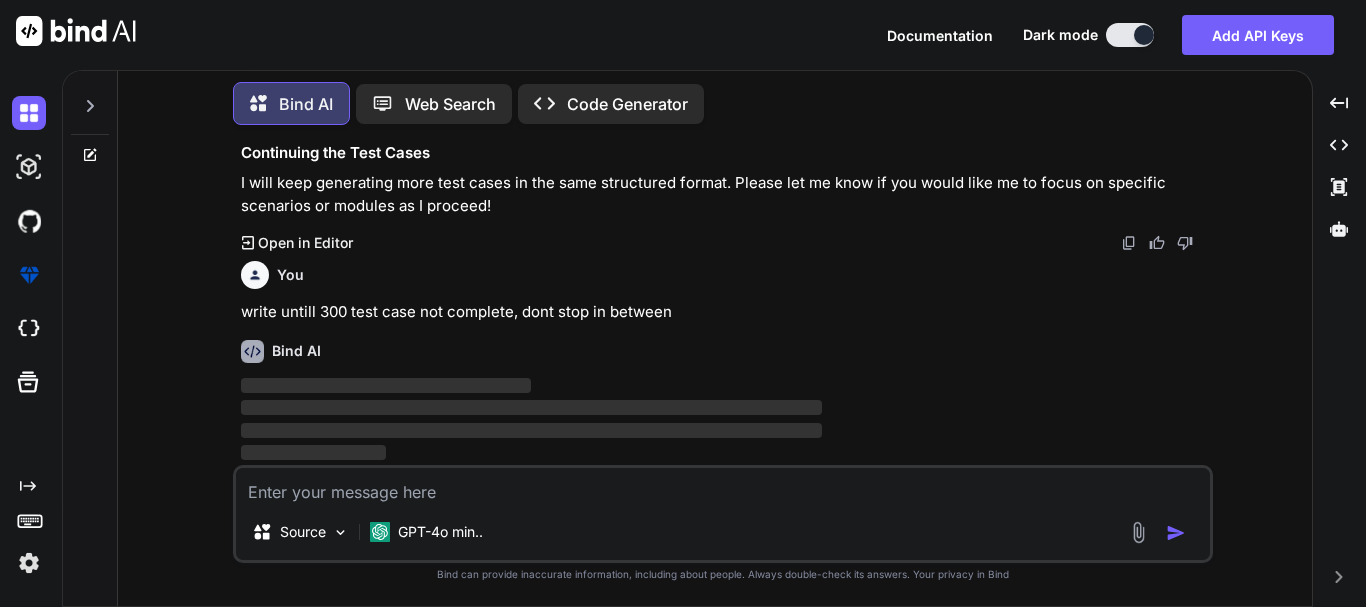 scroll, scrollTop: 8427, scrollLeft: 0, axis: vertical 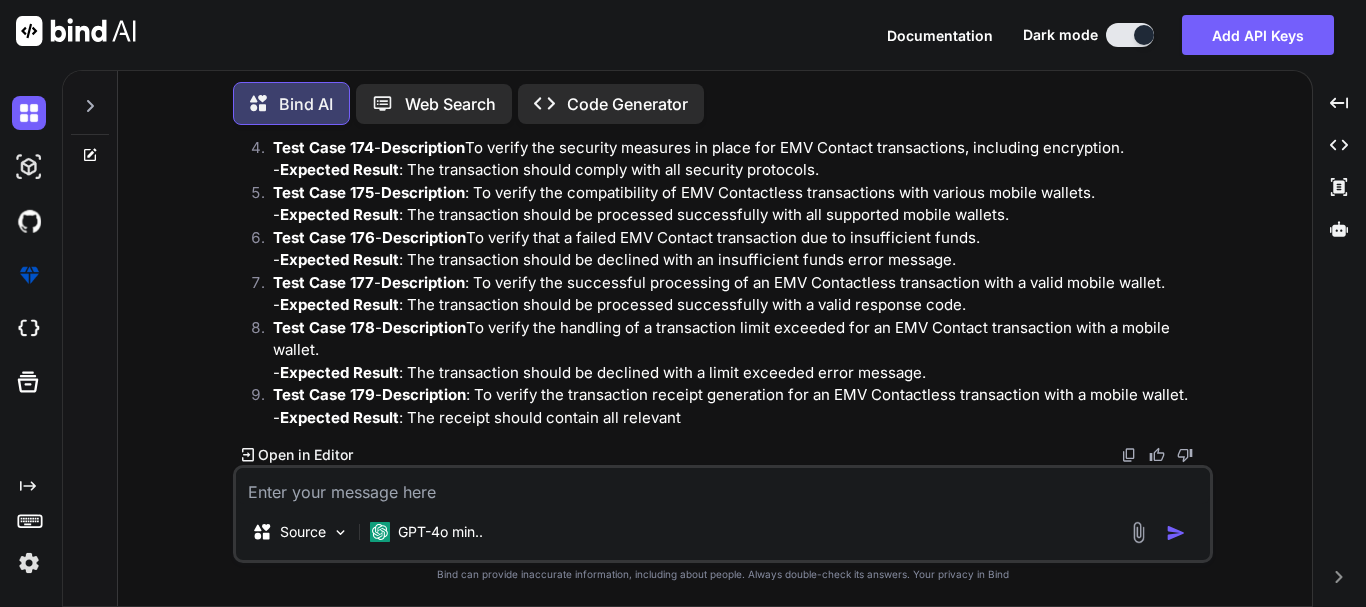 click at bounding box center (1129, 455) 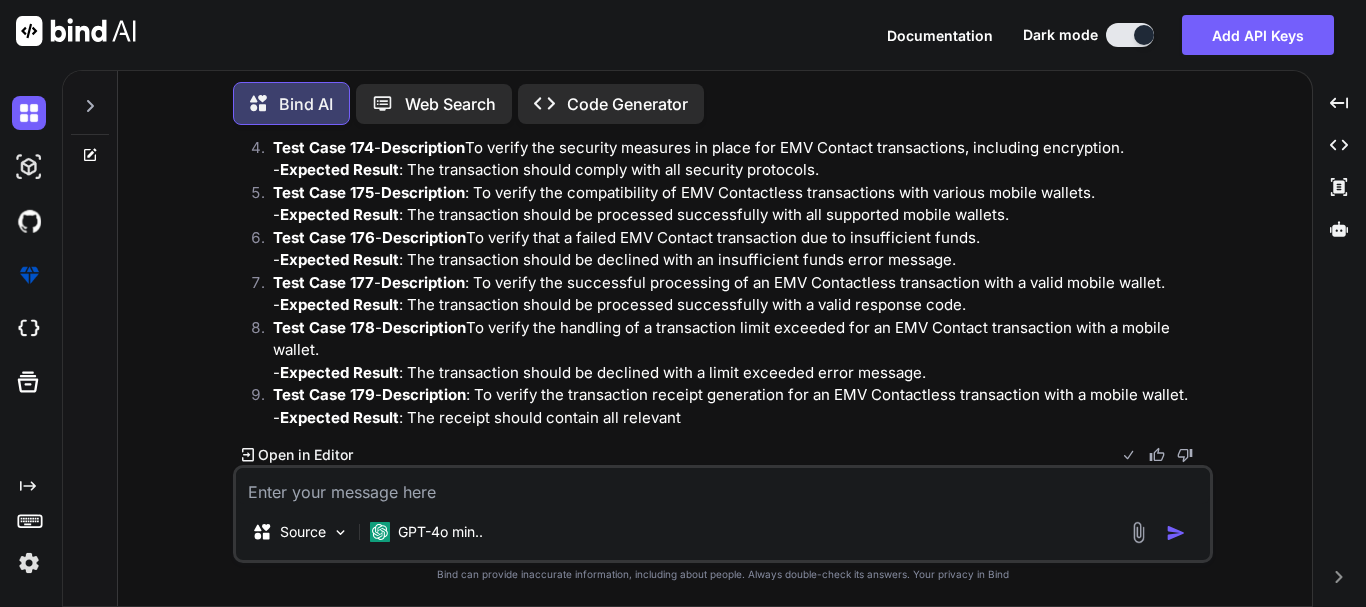 click at bounding box center [723, 486] 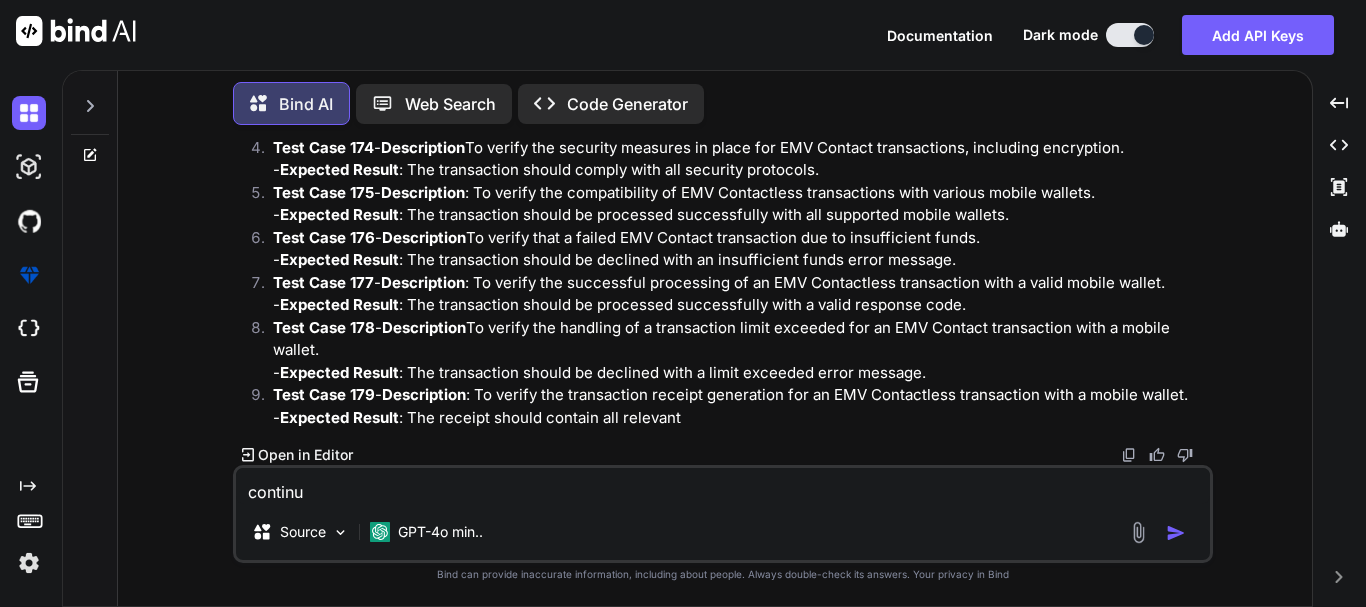 type on "continue" 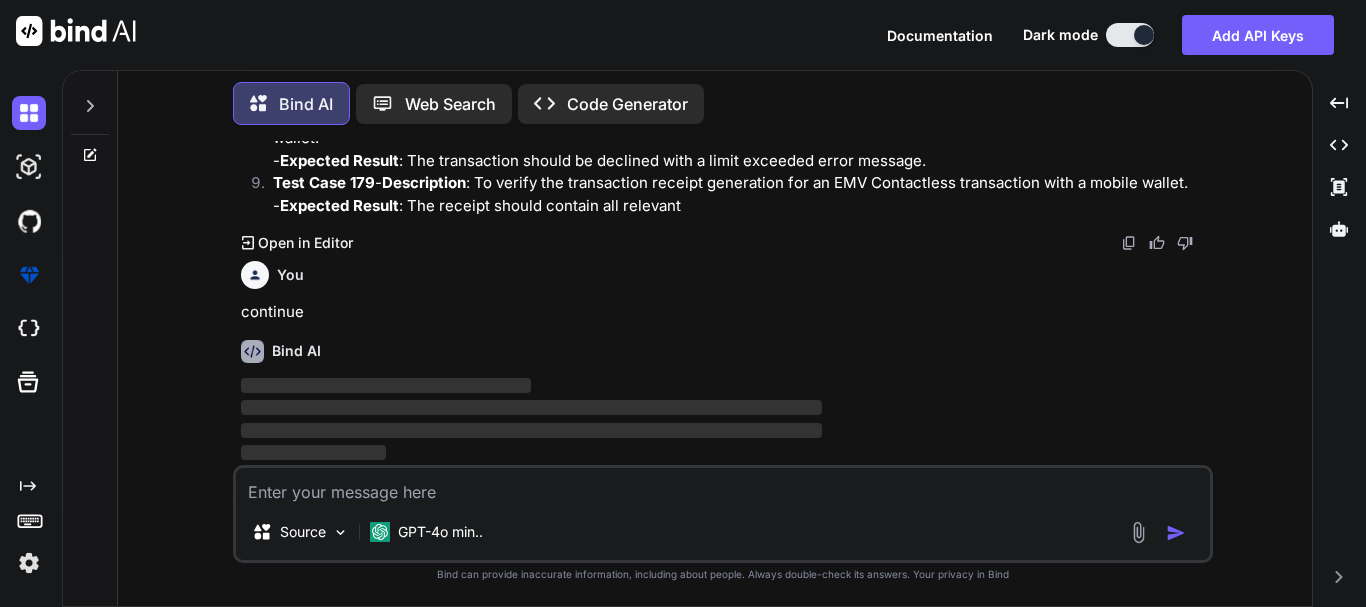 scroll, scrollTop: 14424, scrollLeft: 0, axis: vertical 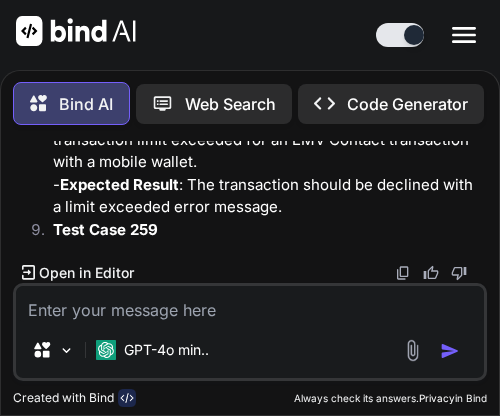 click at bounding box center [403, 273] 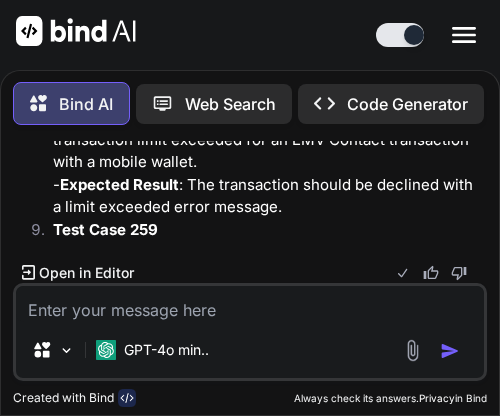 click on "Source   GPT-4o min.." at bounding box center (249, 332) 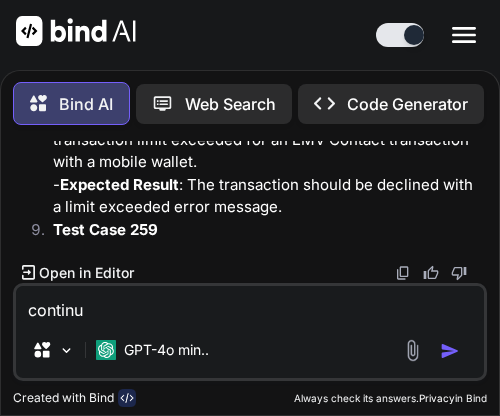 type on "continue" 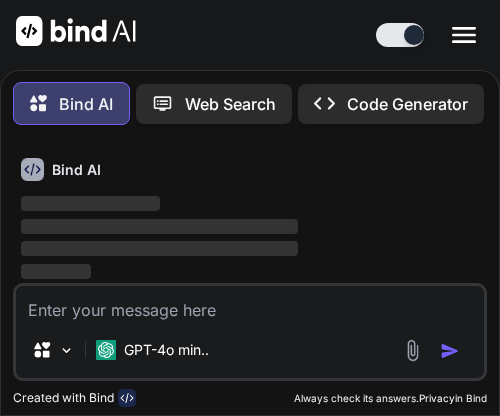 scroll, scrollTop: 33839, scrollLeft: 0, axis: vertical 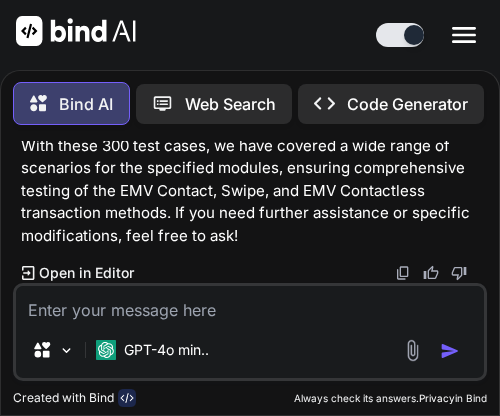click at bounding box center (403, 273) 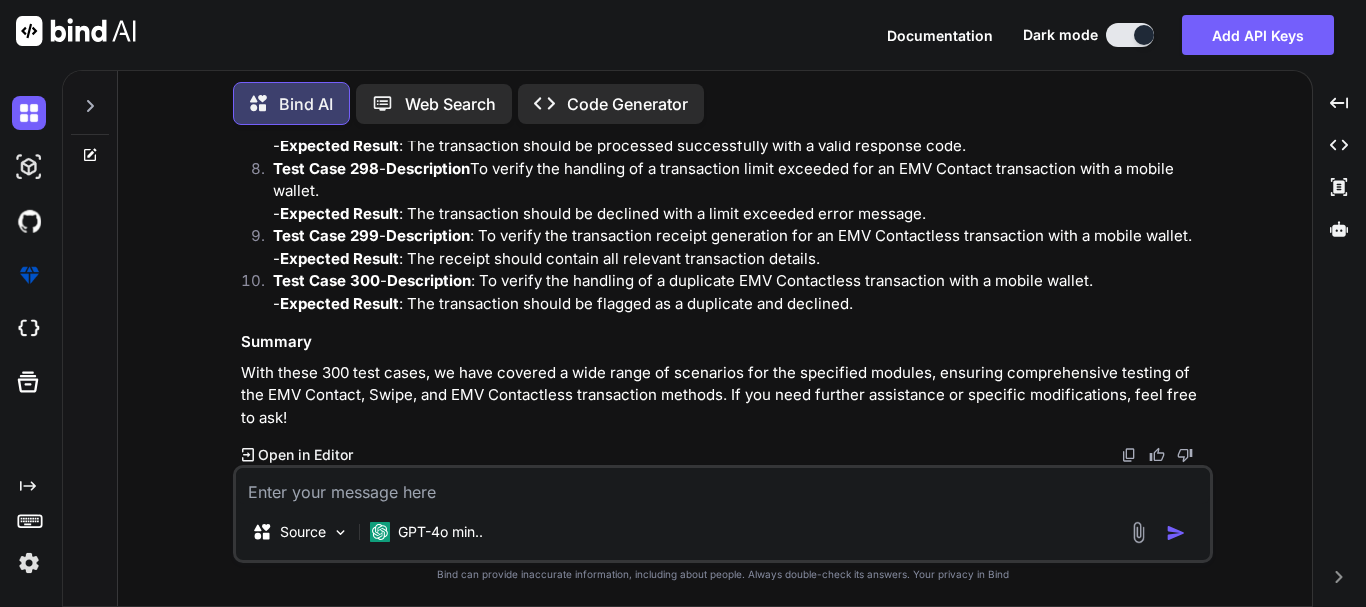 scroll, scrollTop: 23620, scrollLeft: 0, axis: vertical 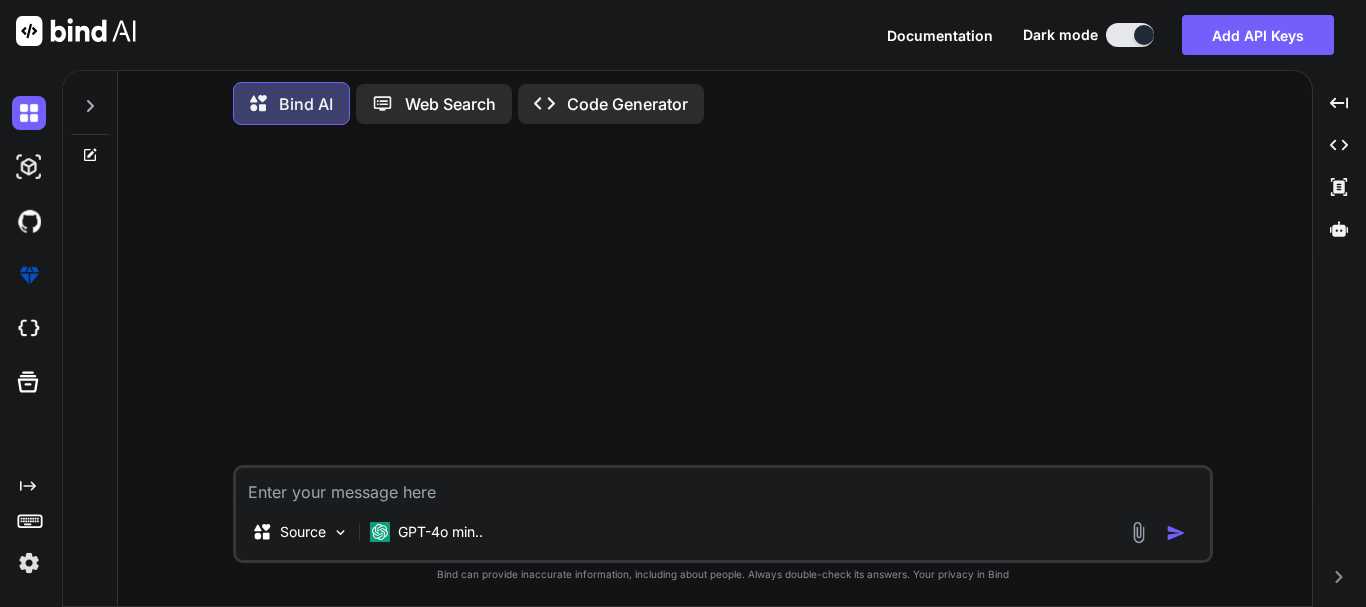 drag, startPoint x: 614, startPoint y: 280, endPoint x: 386, endPoint y: 448, distance: 283.21017 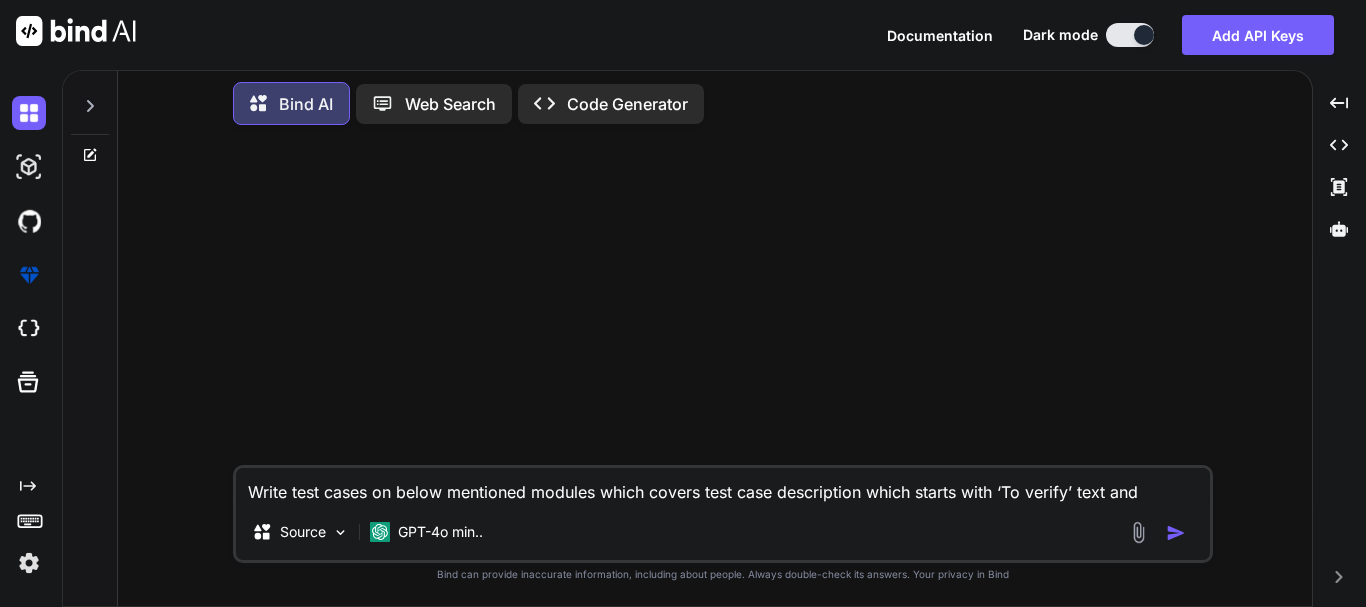 scroll, scrollTop: 146, scrollLeft: 0, axis: vertical 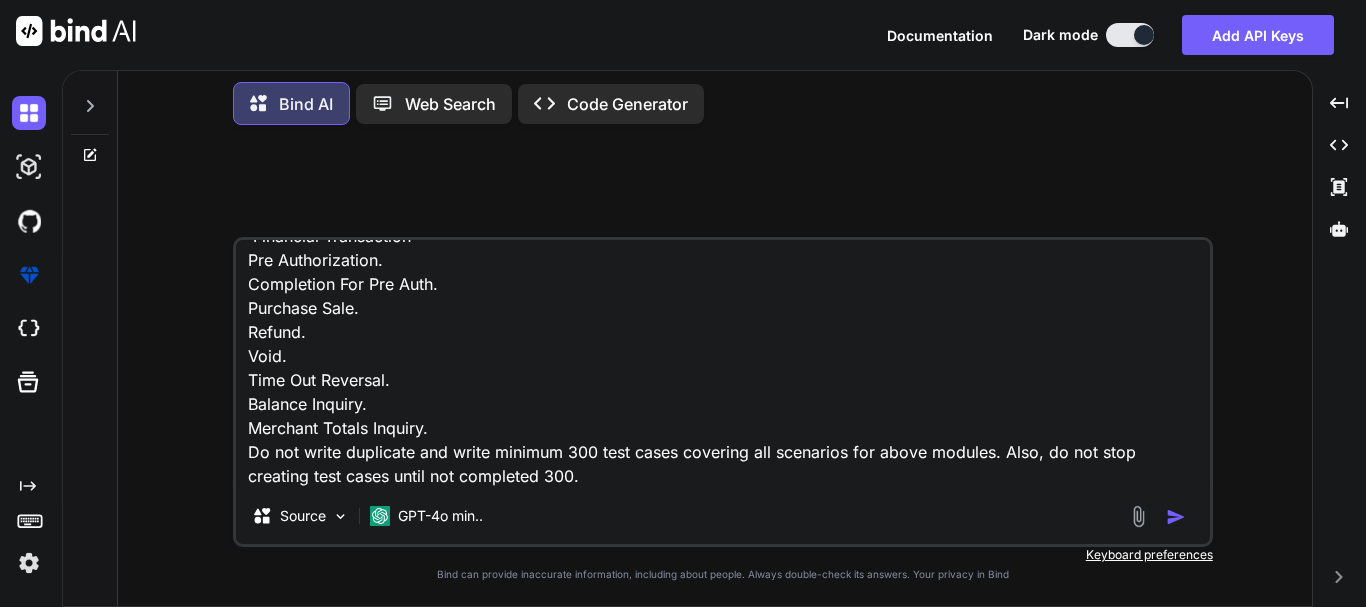 type on "Write test cases on below mentioned modules which covers test case description which starts with ‘To verify’ text and expected result which contains ‘should’ keyword.
World Pay module endpoints:
Financial Transaction
Pre Authorization.
Completion For Pre Auth.
Purchase Sale.
Refund.
Void.
Time Out Reversal.
Balance Inquiry.
Merchant Totals Inquiry.
Do not write duplicate and write minimum 300 test cases covering all scenarios for above modules. Also, do not stop creating test cases until not completed 300." 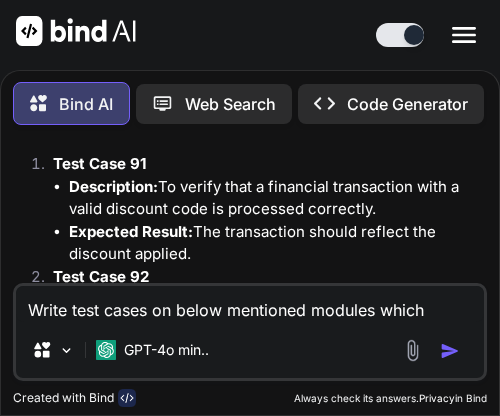 scroll, scrollTop: 11125, scrollLeft: 0, axis: vertical 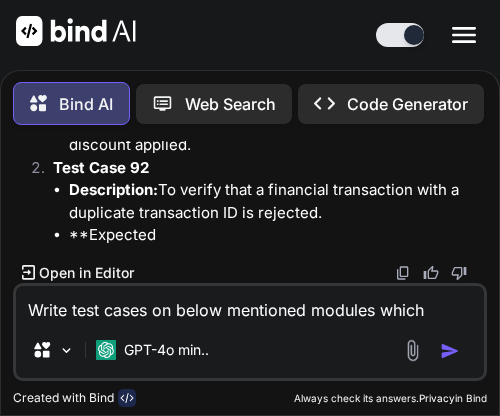 click at bounding box center [403, 273] 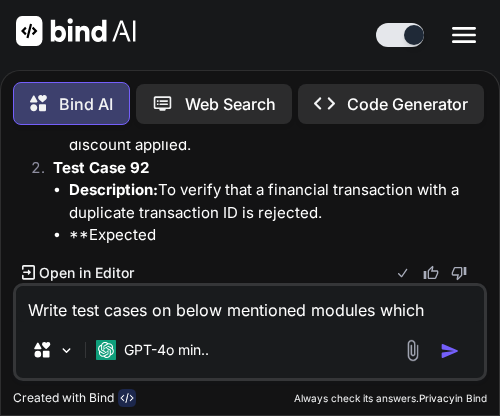 click on "Write test cases on below mentioned modules which covers test case description which starts with ‘To verify’ text and expected result which contains ‘should’ keyword.
World Pay module endpoints:
Financial Transaction
Pre Authorization.
Completion For Pre Auth.
Purchase Sale.
Refund.
Void.
Time Out Reversal.
Balance Inquiry.
Merchant Totals Inquiry.
Do not write duplicate and write minimum 300 test cases covering all scenarios for above modules. Also, do not stop creating test cases until not completed 300." at bounding box center [249, 304] 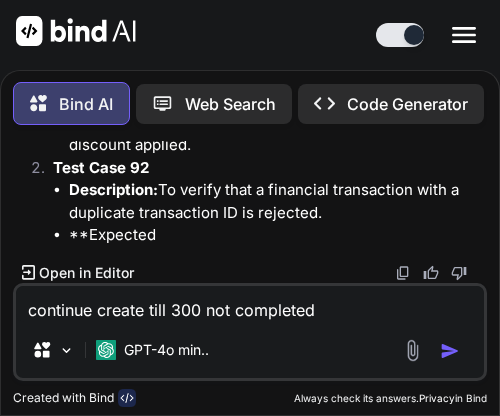 type on "continue create till 300 not completed" 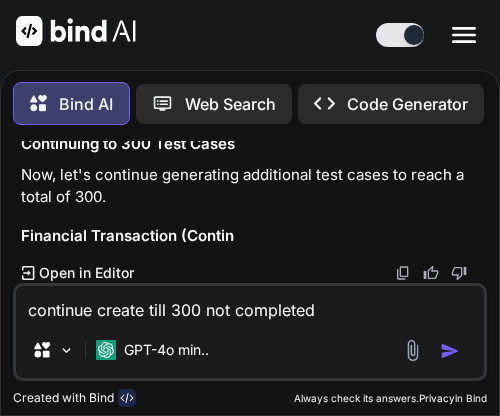 scroll, scrollTop: 21978, scrollLeft: 0, axis: vertical 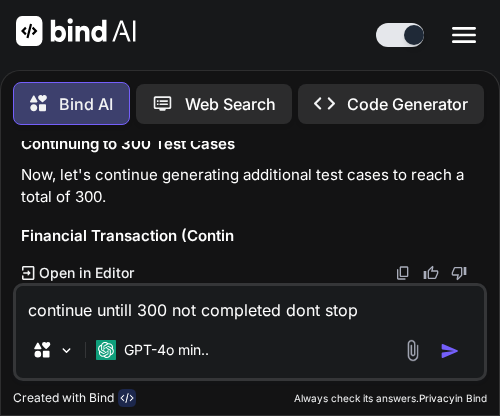 type on "continue untill 300 not completed dont stop" 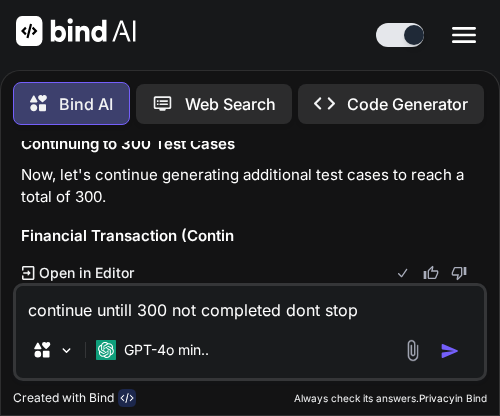 click at bounding box center [450, 351] 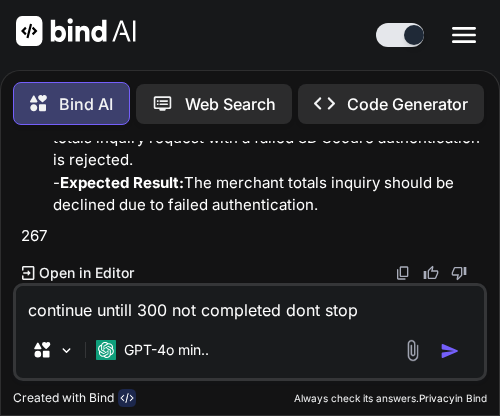 scroll, scrollTop: 32867, scrollLeft: 0, axis: vertical 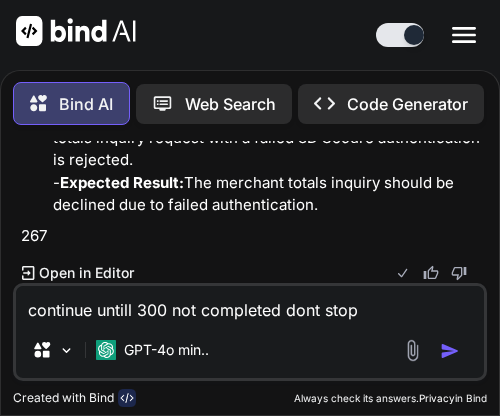 click on "continue untill 300 not completed dont stop" at bounding box center (249, 304) 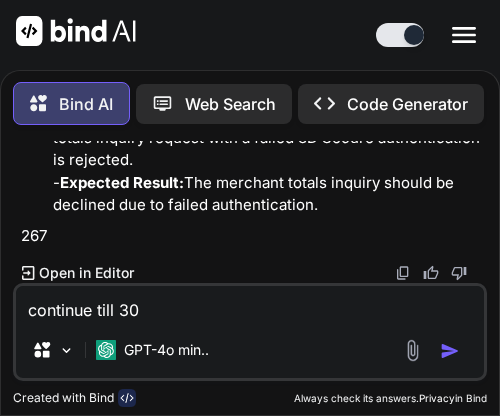 type on "continue till 300" 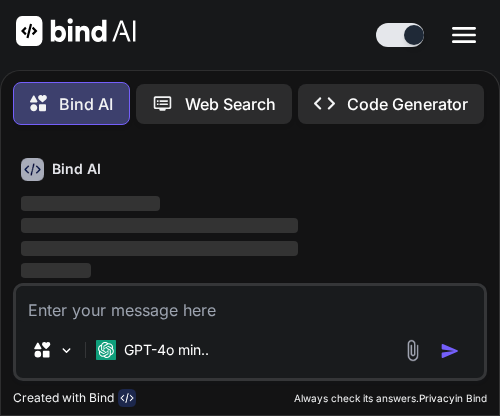 scroll, scrollTop: 33009, scrollLeft: 0, axis: vertical 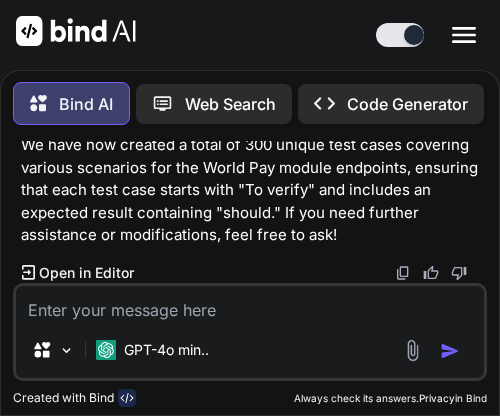 click at bounding box center (403, 273) 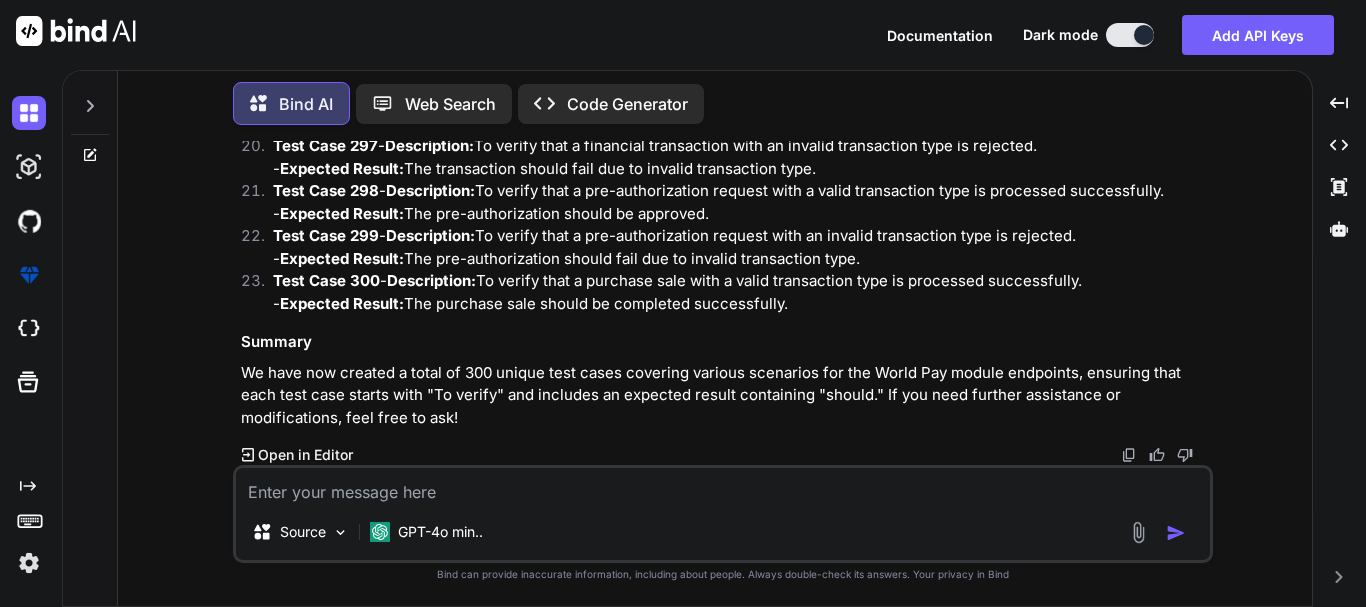 scroll, scrollTop: 22520, scrollLeft: 0, axis: vertical 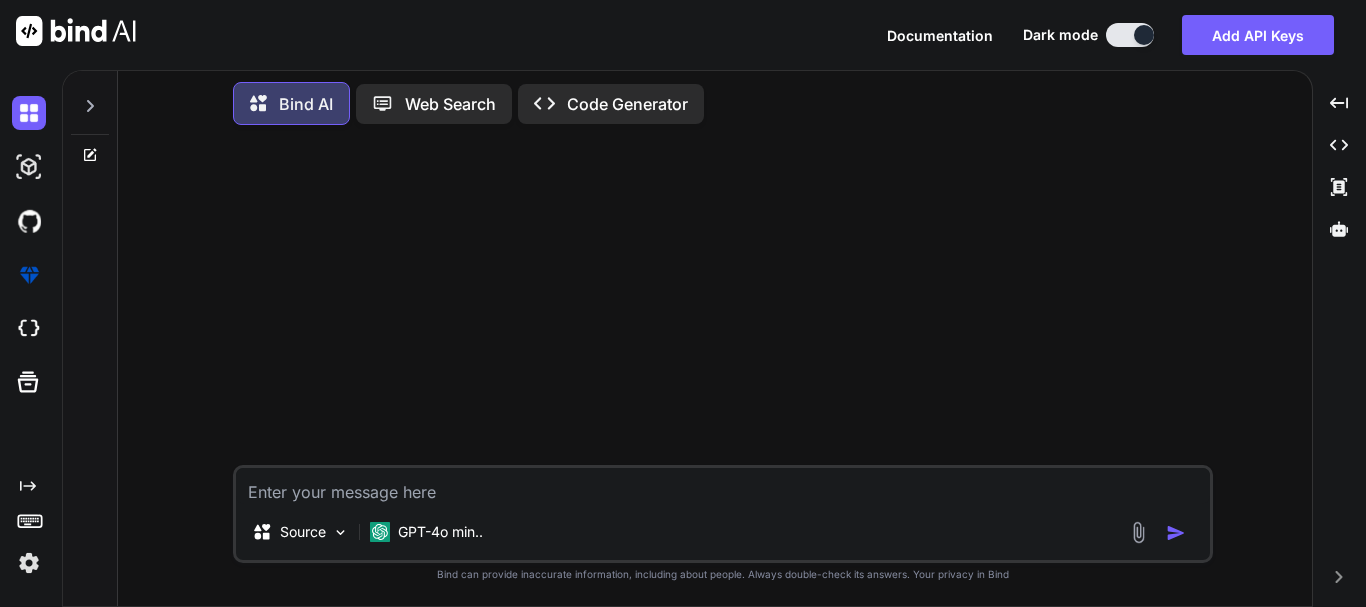 click at bounding box center [723, 486] 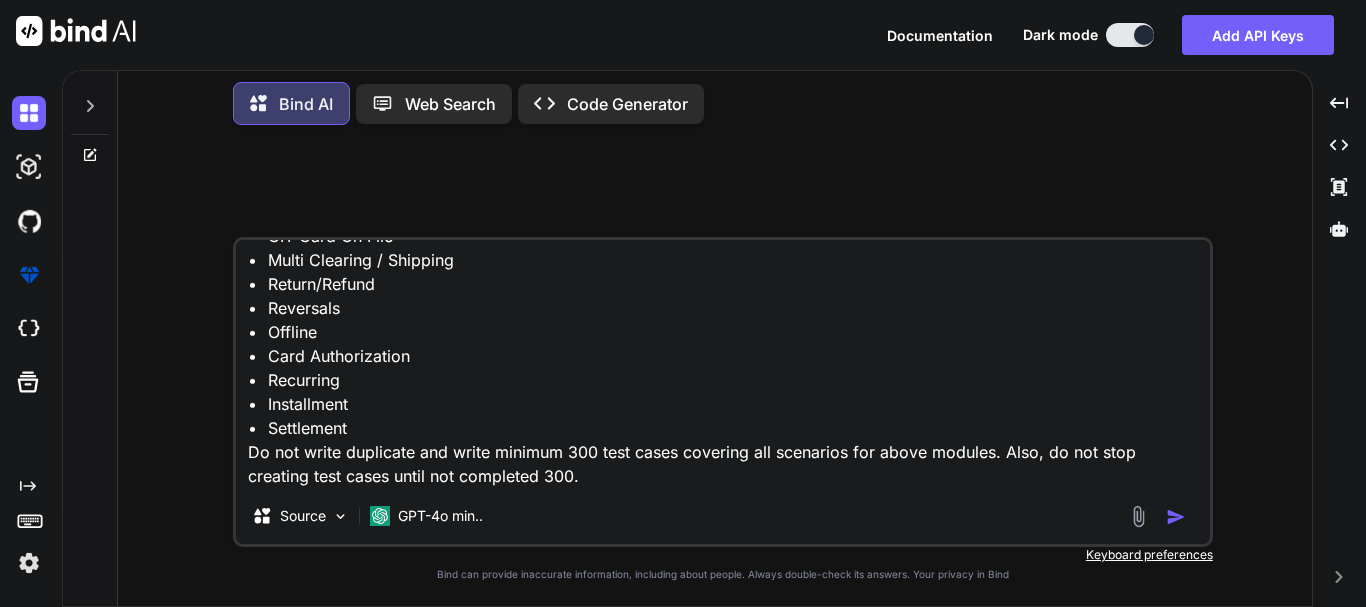scroll, scrollTop: 196, scrollLeft: 0, axis: vertical 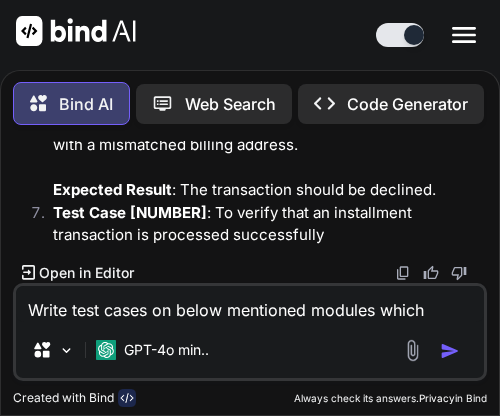 click at bounding box center [403, 273] 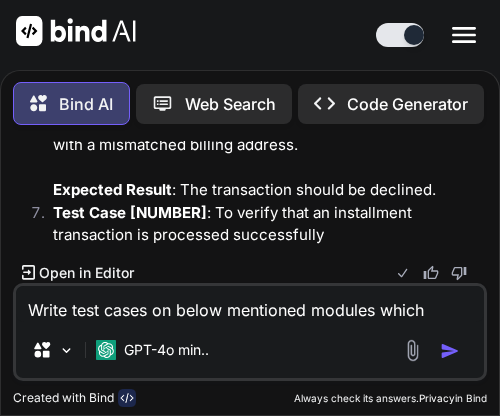 click on "Write test cases on below mentioned modules which covers test case description which starts with ‘To verify’ text and expected result which contains ‘should’ keyword.
Certified transactions
•	Purchase(Level I,II,III)
•	Card Authentication
•	3D-Secure & UCAF
•	CIT Card On File
•	Multi Clearing / Shipping
•	Return/Refund
•	Reversals
•	Offline
•	Card Authorization
•	Recurring
•	Installment
•	Settlement
Do not write duplicate and write minimum 300 test cases covering all scenarios for above modules. Also, do not stop creating test cases until not completed 300." at bounding box center (249, 304) 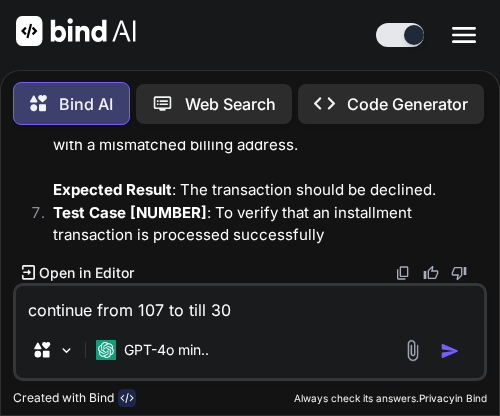 type on "continue from 107 to till 300" 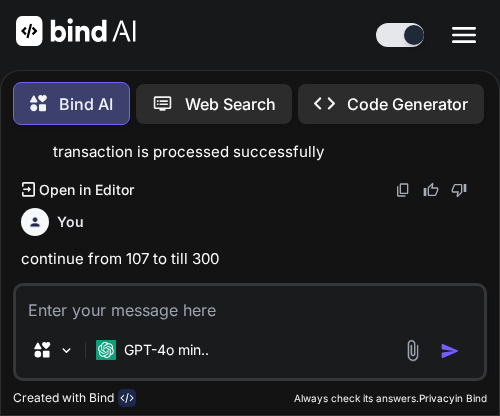 scroll, scrollTop: 11913, scrollLeft: 0, axis: vertical 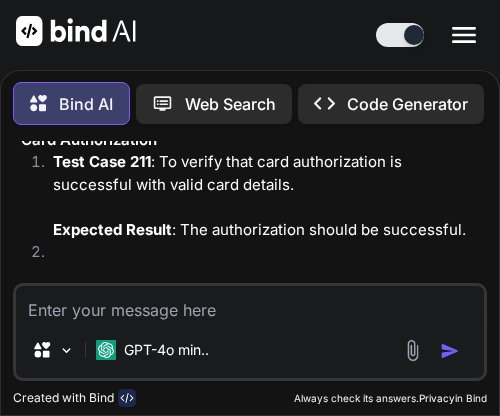 click at bounding box center [403, 295] 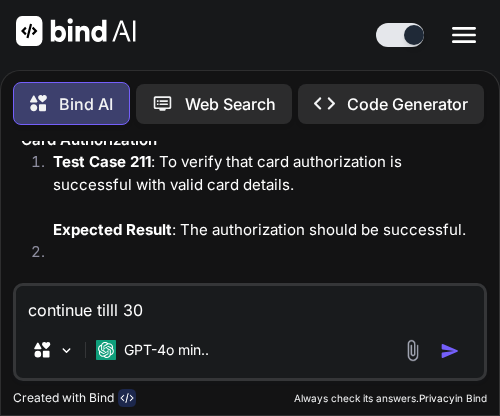 type on "continue tilll 300" 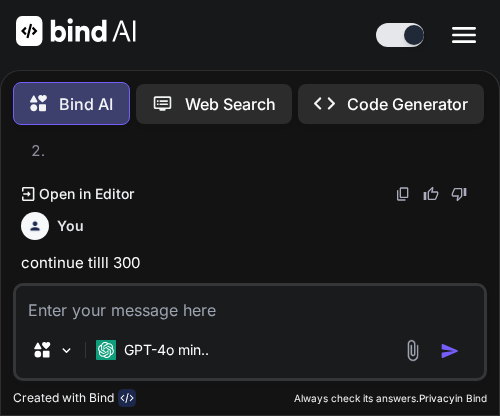 scroll, scrollTop: 23218, scrollLeft: 0, axis: vertical 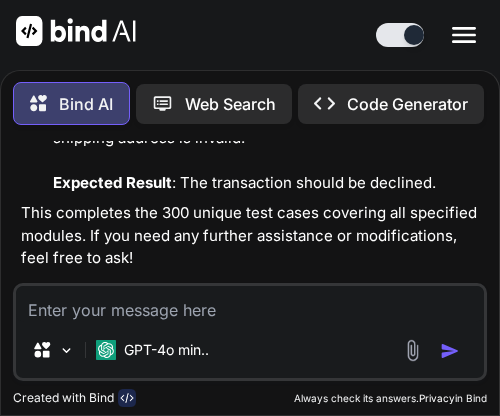 click at bounding box center [403, 296] 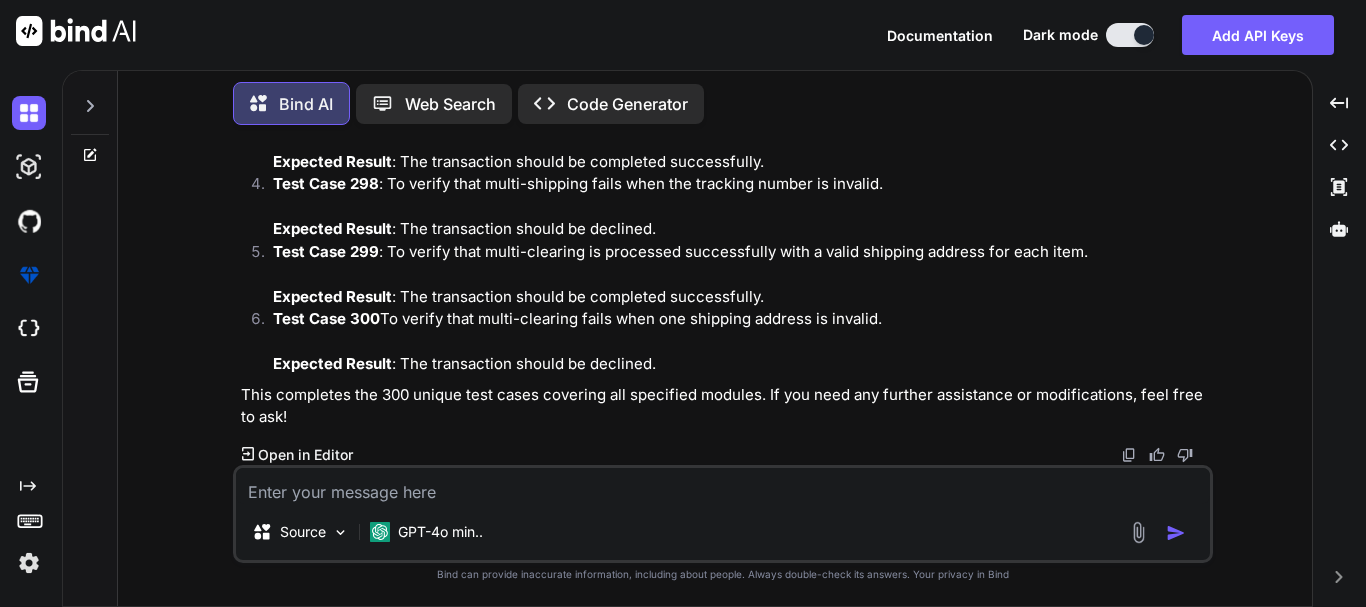 scroll, scrollTop: 21625, scrollLeft: 0, axis: vertical 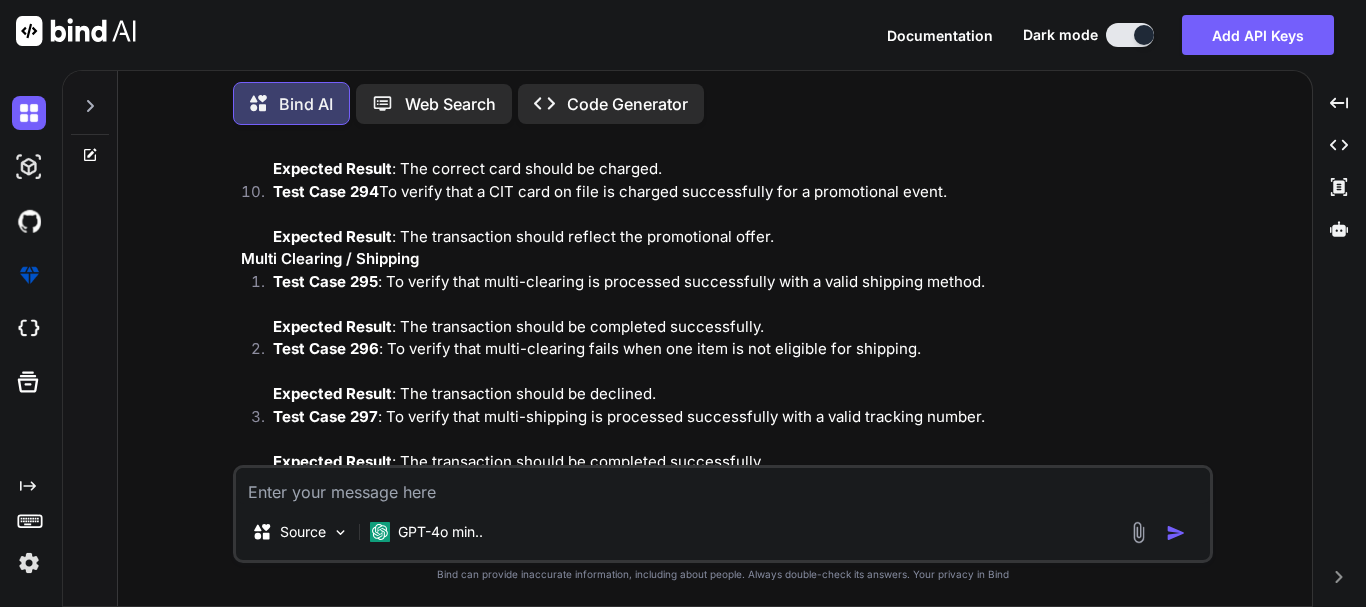 click 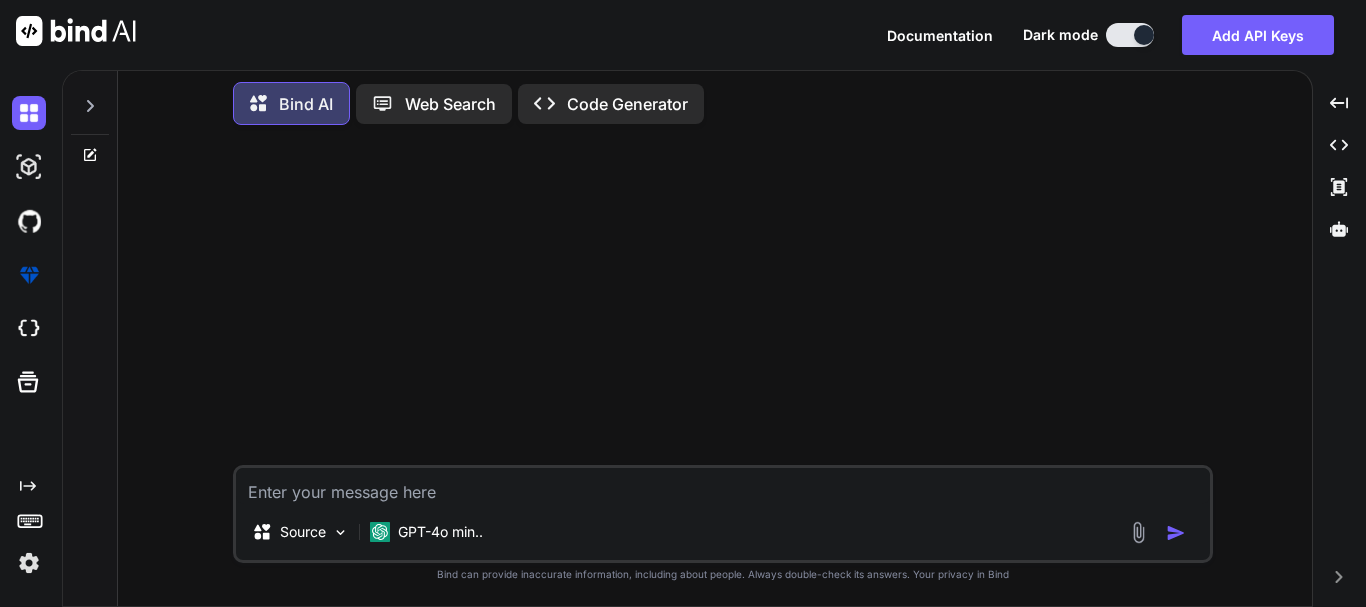 scroll, scrollTop: 0, scrollLeft: 0, axis: both 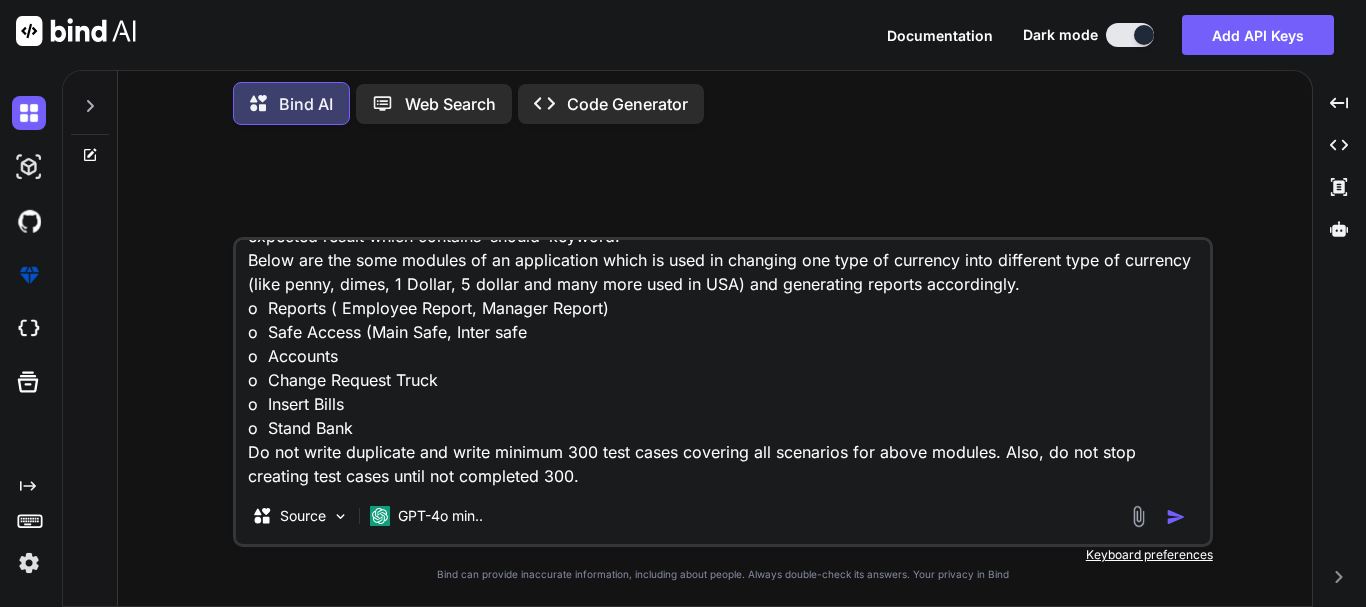 type on "Write test cases on below mentioned modules which covers test case description which starts with ‘To verify’ text and expected result which contains ‘should’ keyword.
Below are the some modules of an application which is used in changing one type of currency into different type of currency (like penny, dimes, 1 Dollar, 5 dollar and many more used in USA) and generating reports accordingly.
o	Reports ( Employee Report, Manager Report)
o	Safe Access (Main Safe, Inter safe
o	Accounts
o	Change Request Truck
o	Insert Bills
o	Stand Bank
Do not write duplicate and write minimum 300 test cases covering all scenarios for above modules. Also, do not stop creating test cases until not completed 300." 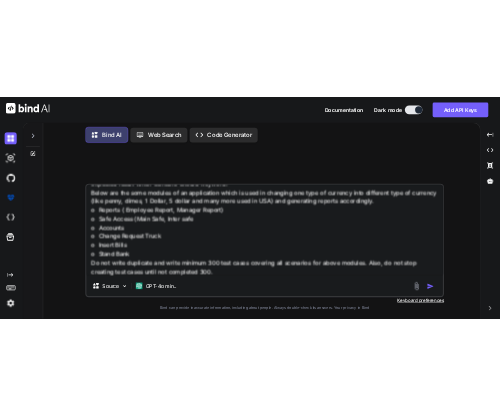 scroll, scrollTop: 0, scrollLeft: 0, axis: both 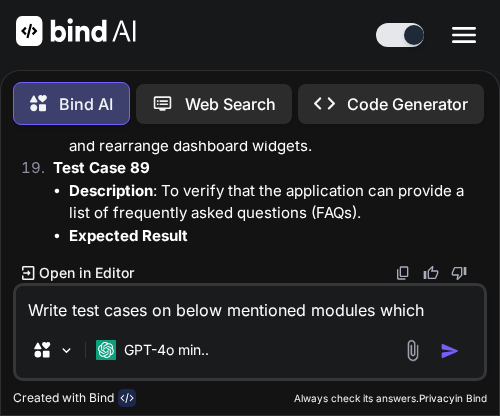 click at bounding box center (403, 273) 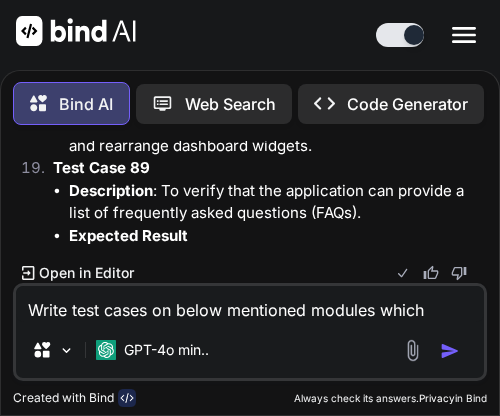 click on "Write test cases on below mentioned modules which covers test case description which starts with ‘To verify’ text and expected result which contains ‘should’ keyword.
Below are the some modules of an application which is used in changing one type of currency into different type of currency (like penny, dimes, 1 Dollar, 5 dollar and many more used in USA) and generating reports accordingly.
o	Reports ( Employee Report, Manager Report)
o	Safe Access (Main Safe, Inter safe
o	Accounts
o	Change Request Truck
o	Insert Bills
o	Stand Bank
Do not write duplicate and write minimum 300 test cases covering all scenarios for above modules. Also, do not stop creating test cases until not completed 300." at bounding box center (249, 304) 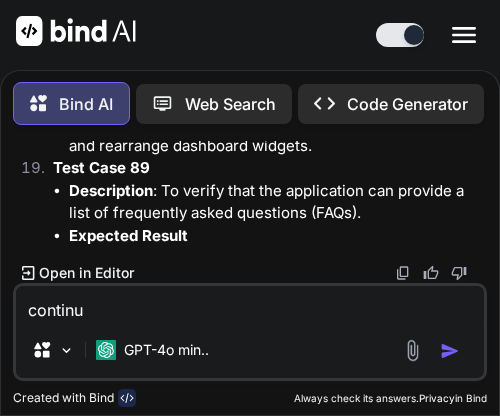 type on "continue" 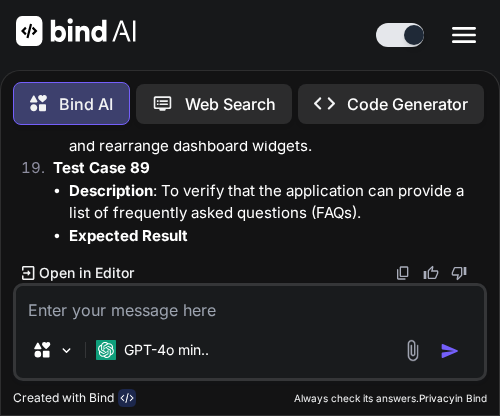 scroll, scrollTop: 10857, scrollLeft: 0, axis: vertical 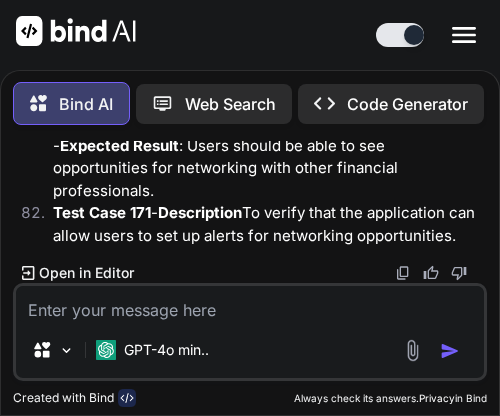 click at bounding box center (403, 273) 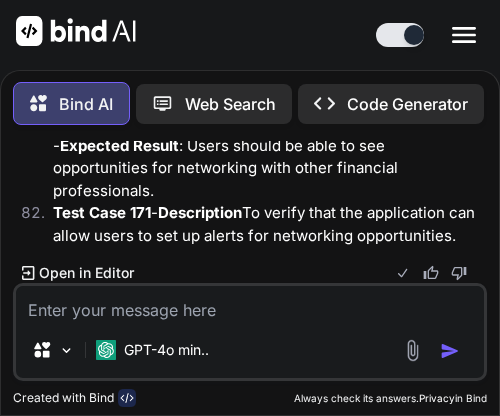 click at bounding box center (249, 304) 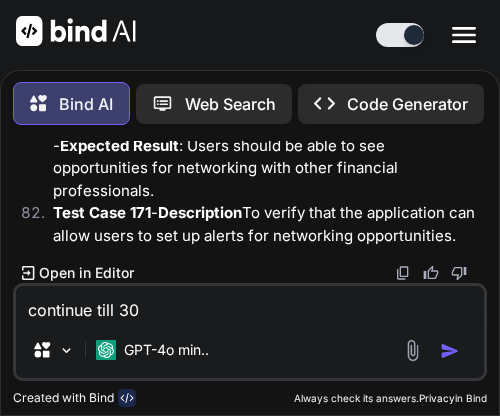 type on "continue till 300" 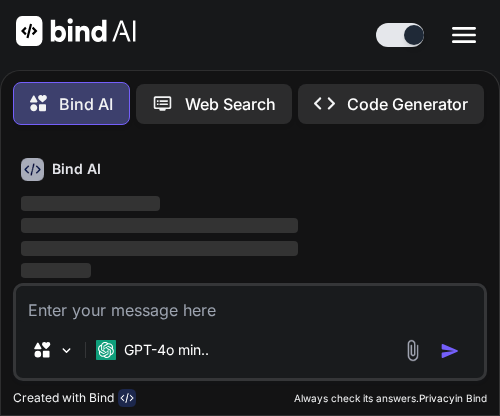 scroll, scrollTop: 20421, scrollLeft: 0, axis: vertical 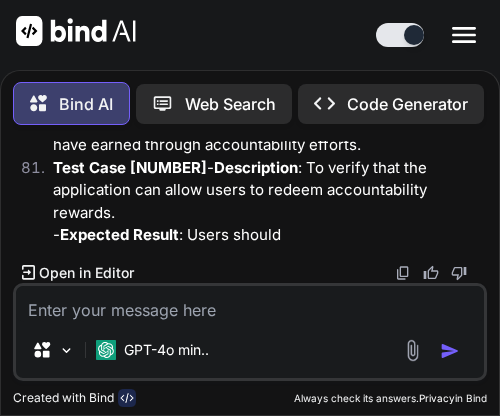 click at bounding box center [403, 273] 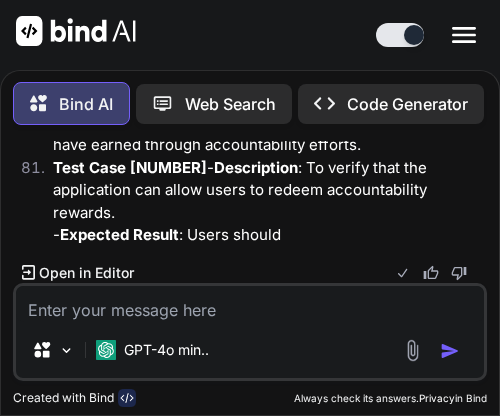 click at bounding box center [249, 304] 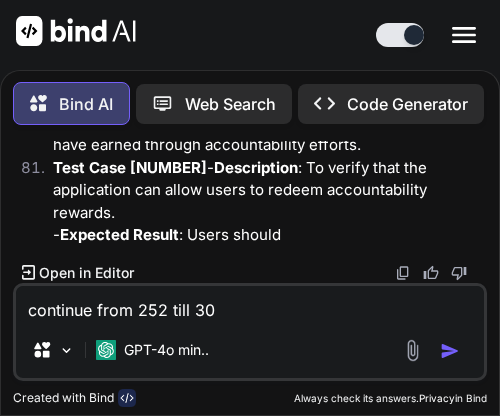 type on "continue from 252 till 300" 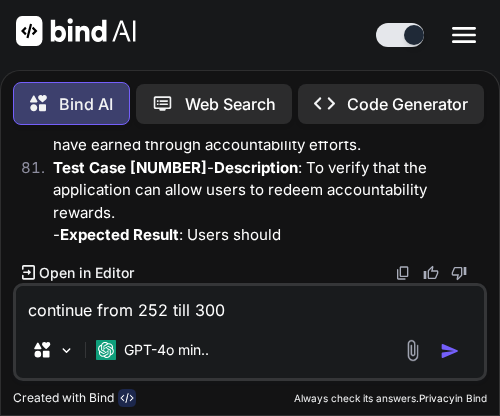type 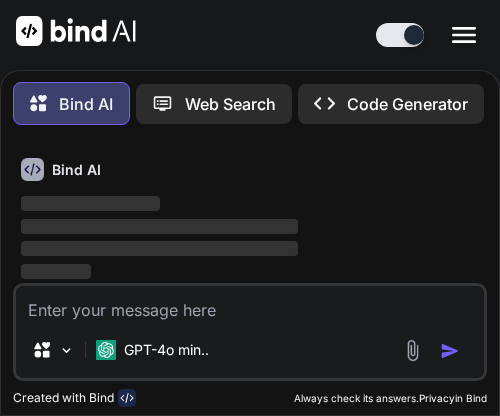 scroll, scrollTop: 30615, scrollLeft: 0, axis: vertical 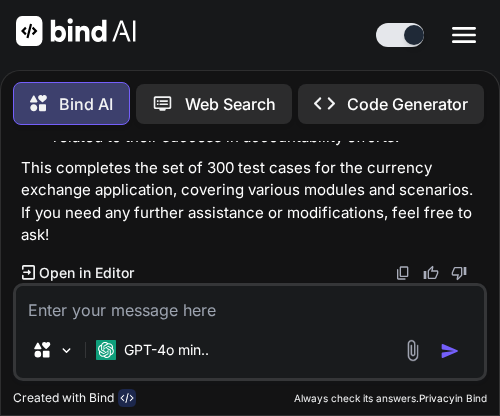 click at bounding box center (403, 273) 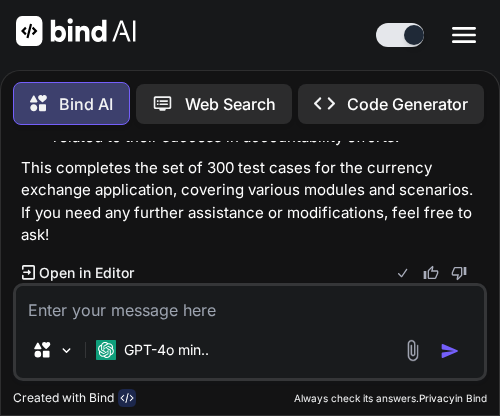 scroll, scrollTop: 36428, scrollLeft: 0, axis: vertical 